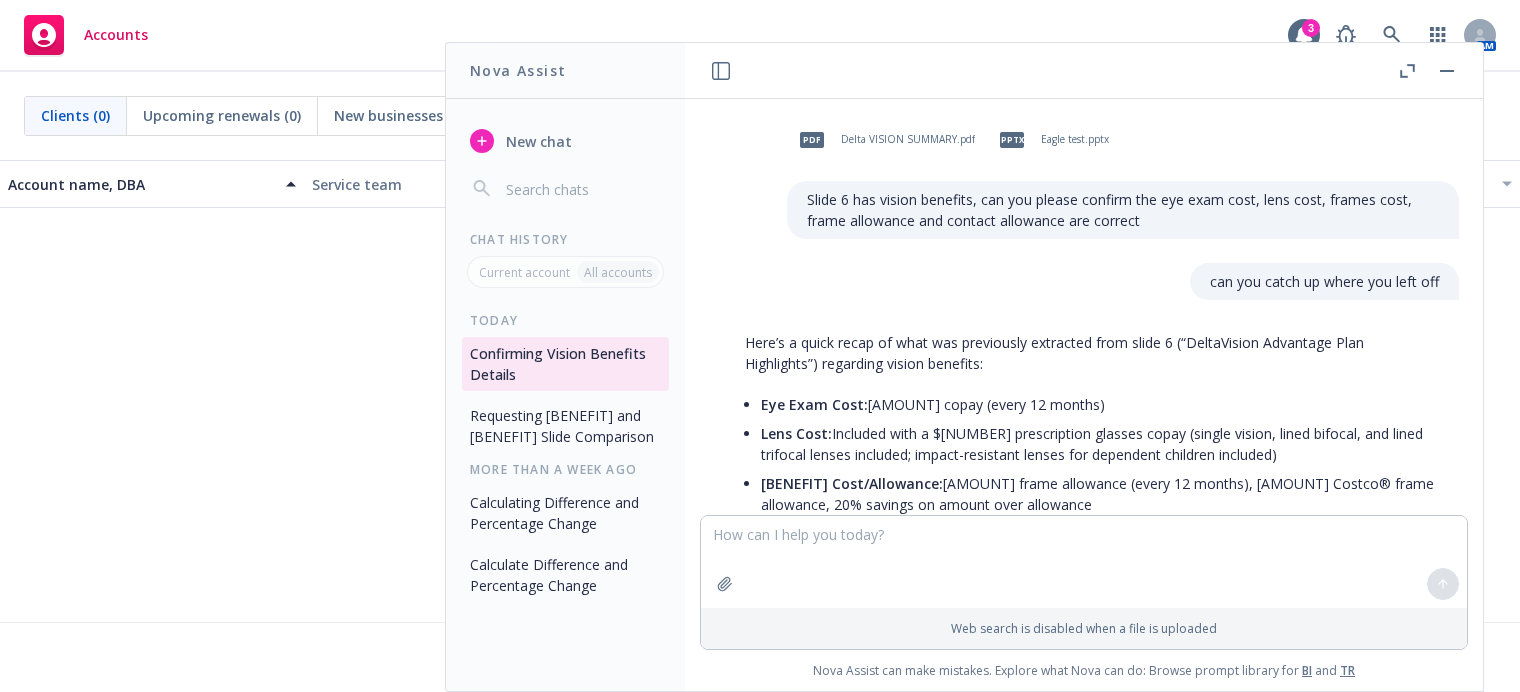 scroll, scrollTop: 0, scrollLeft: 0, axis: both 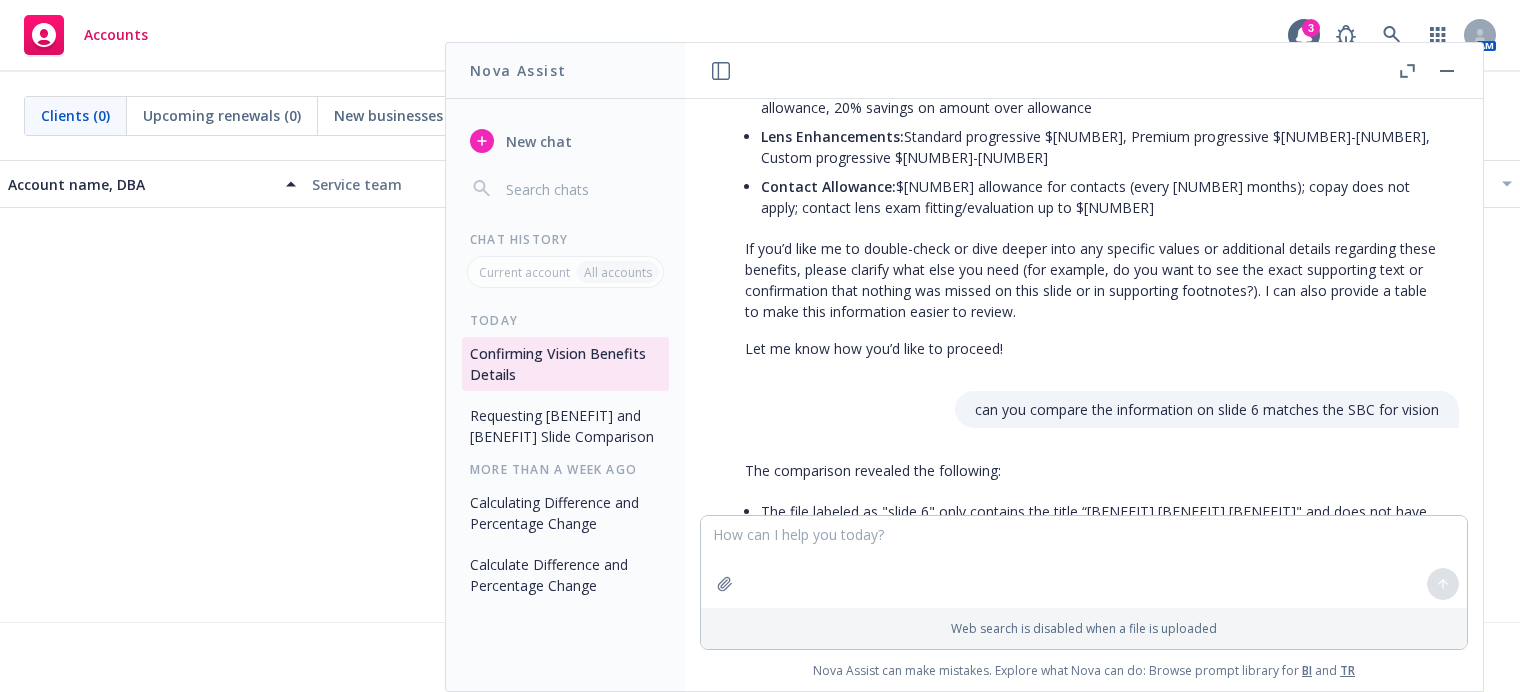 click on "Requesting [BENEFIT] and [BENEFIT] Slide Comparison" at bounding box center (565, 426) 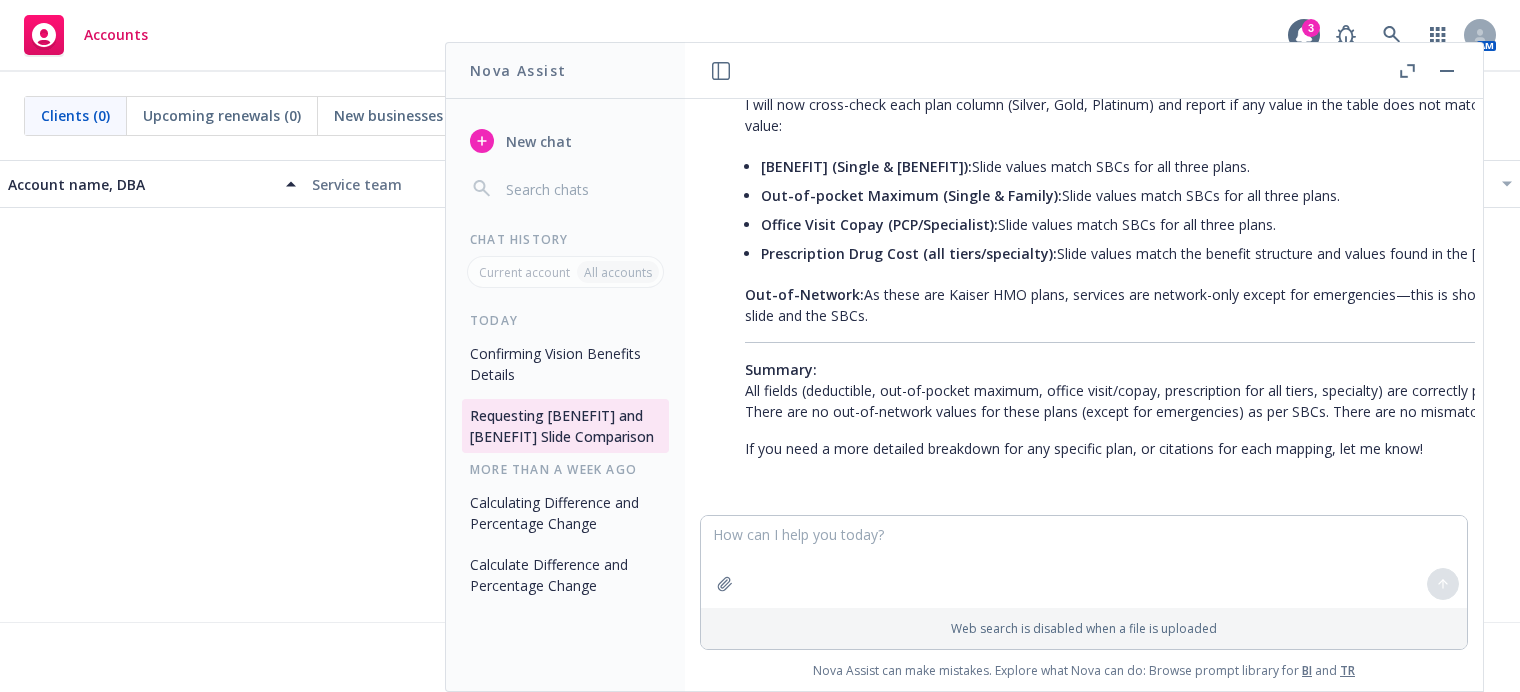 scroll, scrollTop: 8362, scrollLeft: 0, axis: vertical 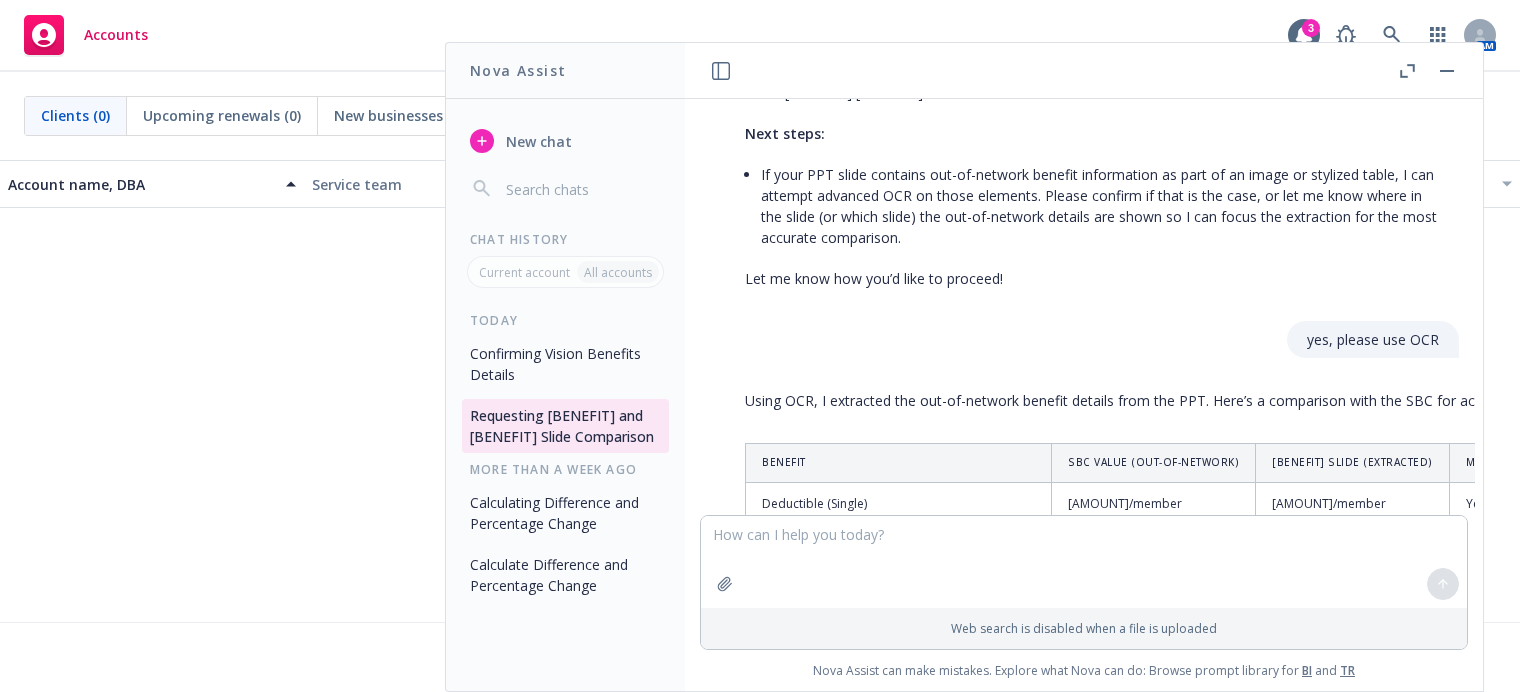 click on "Confirming Vision Benefits Details" at bounding box center [565, 364] 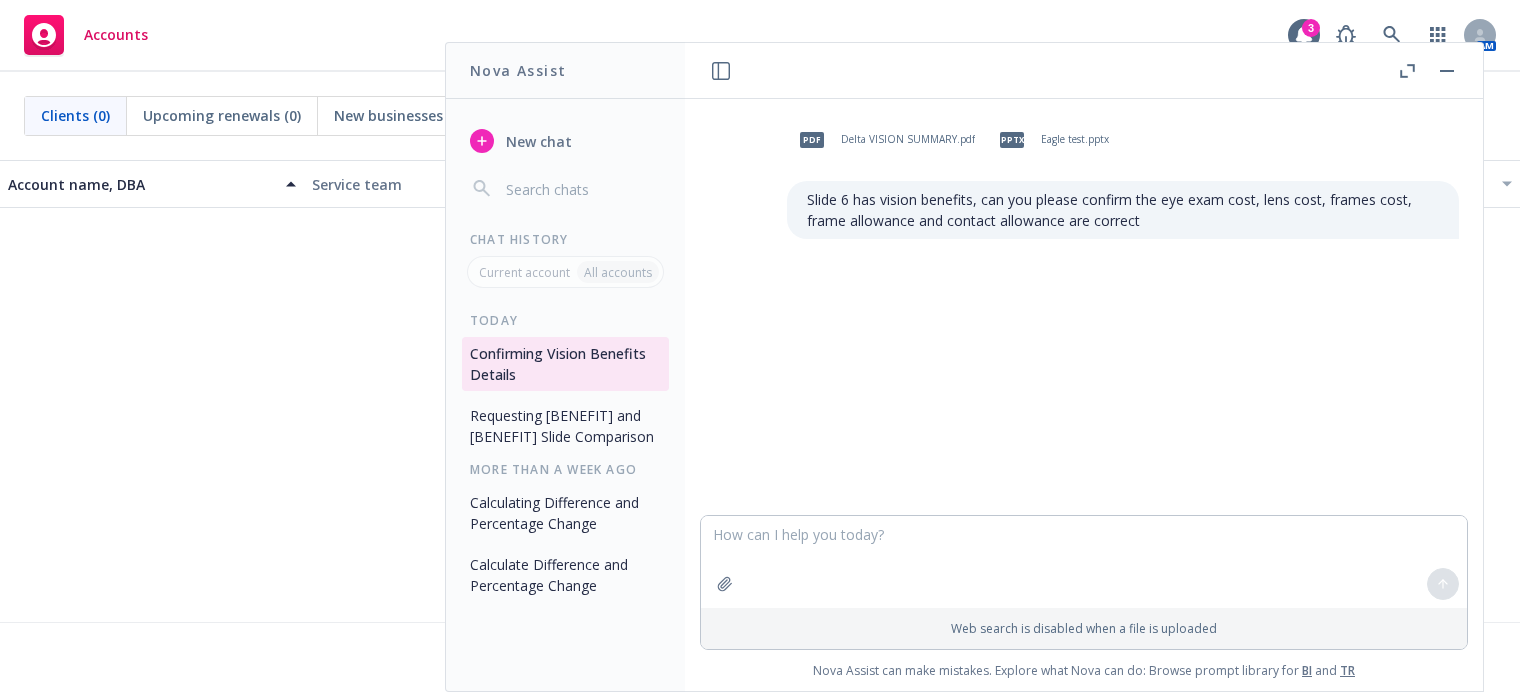 click at bounding box center [1084, 562] 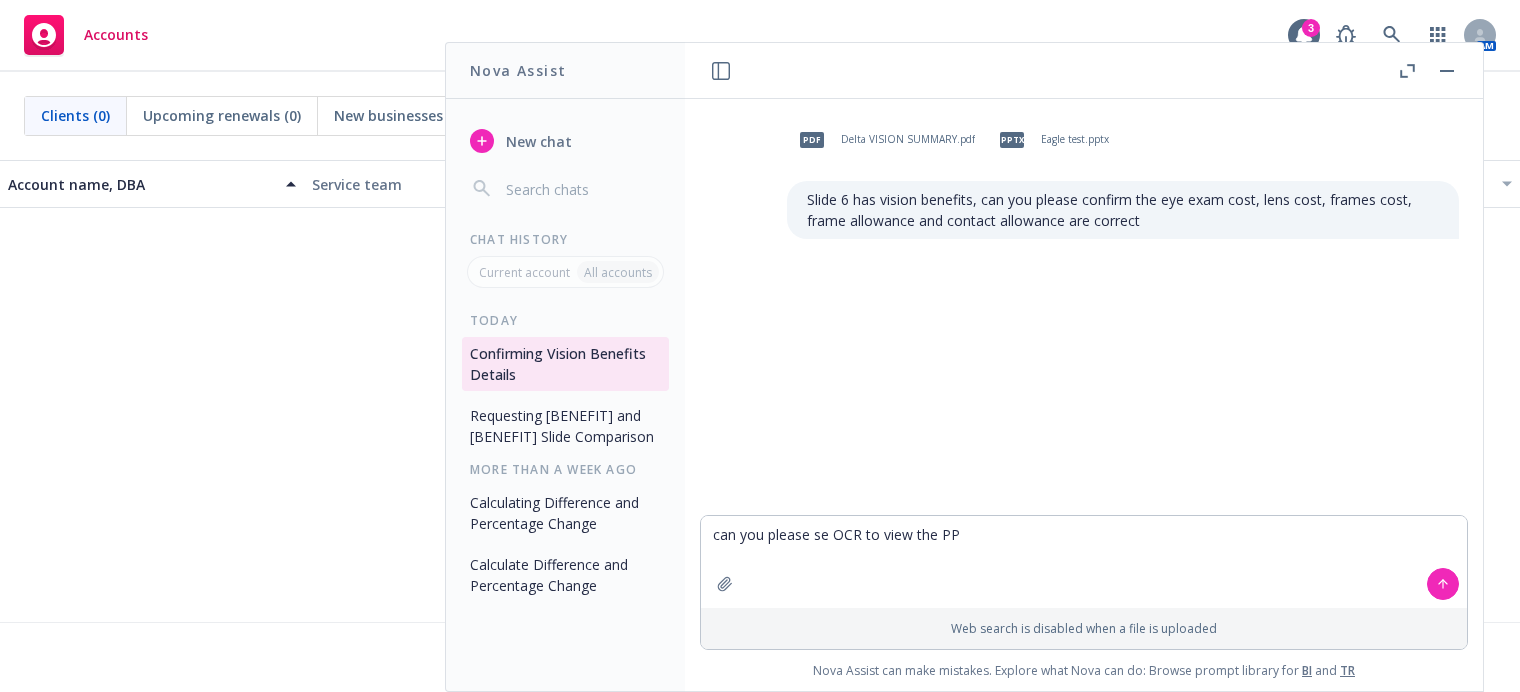 type on "can you please se OCR to view the [BENEFIT]" 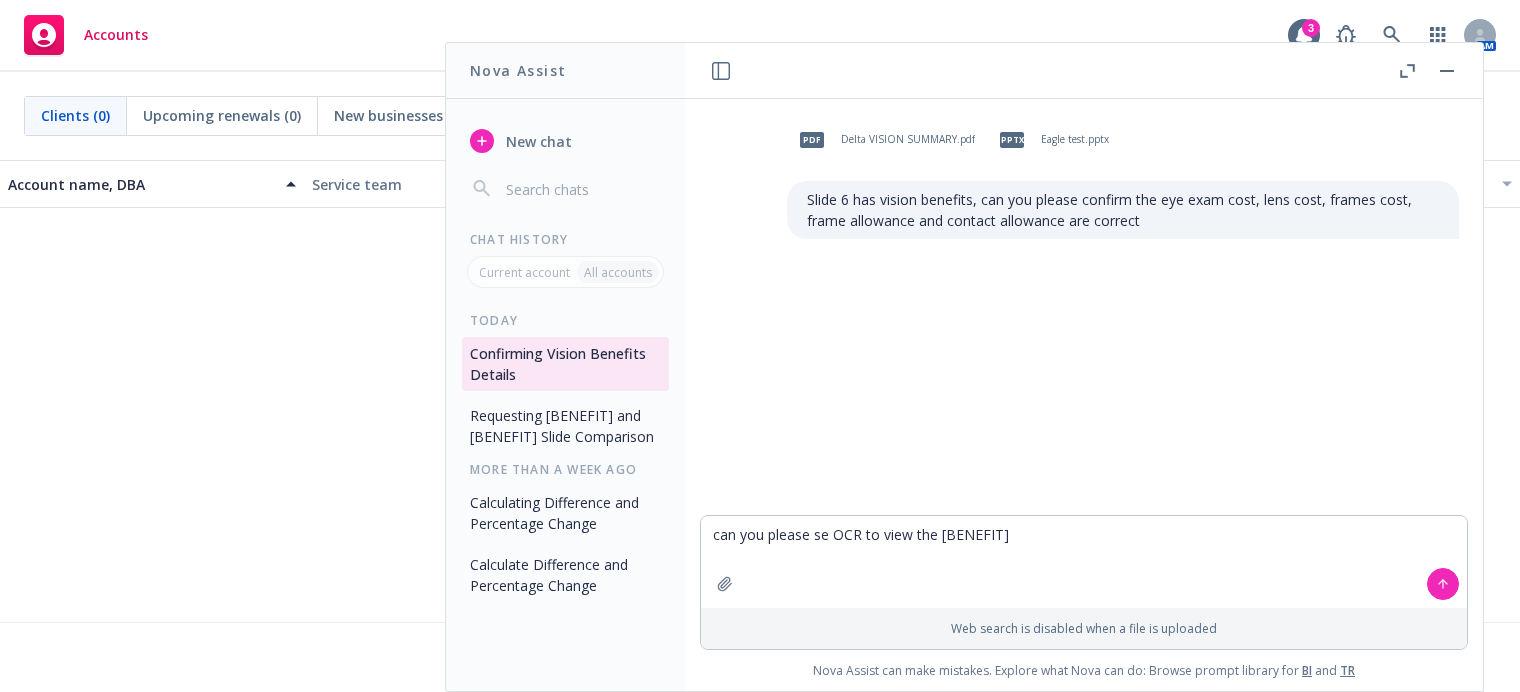 type 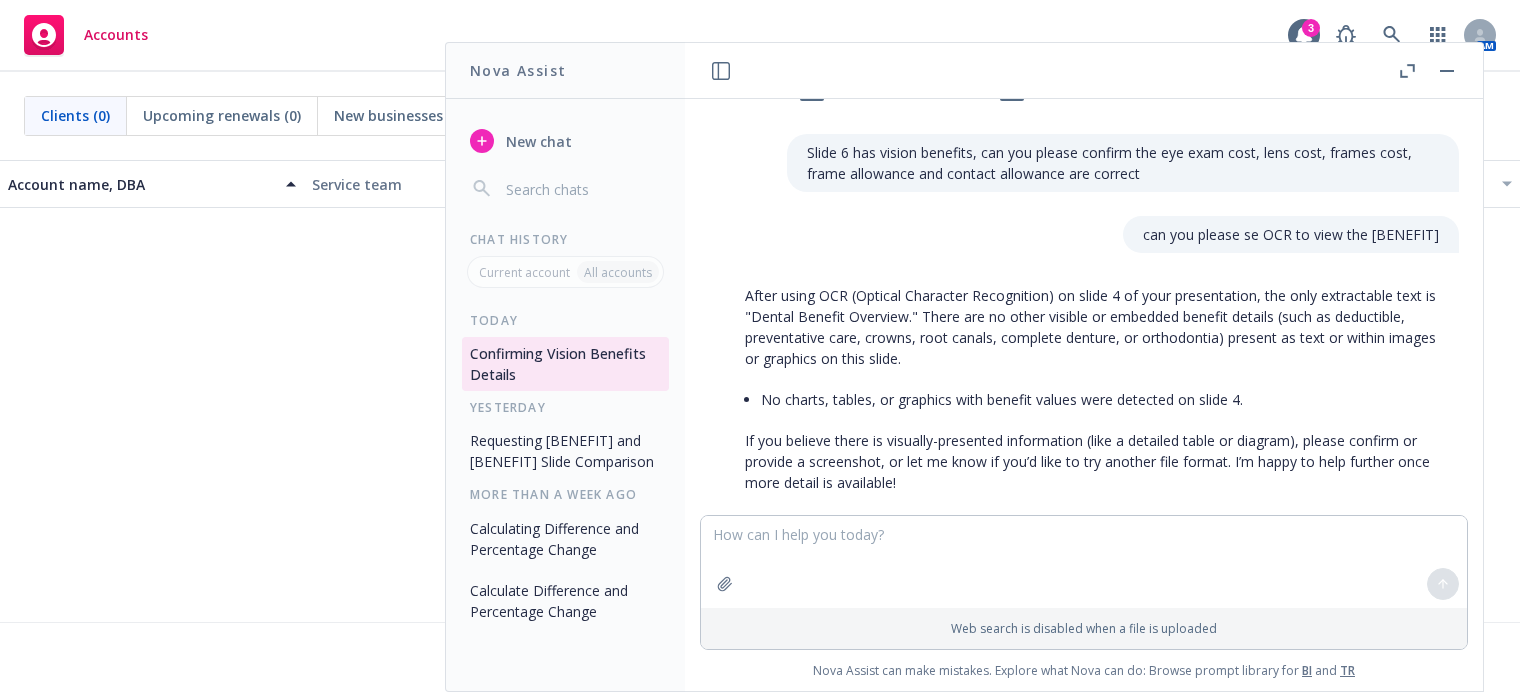 scroll, scrollTop: 81, scrollLeft: 0, axis: vertical 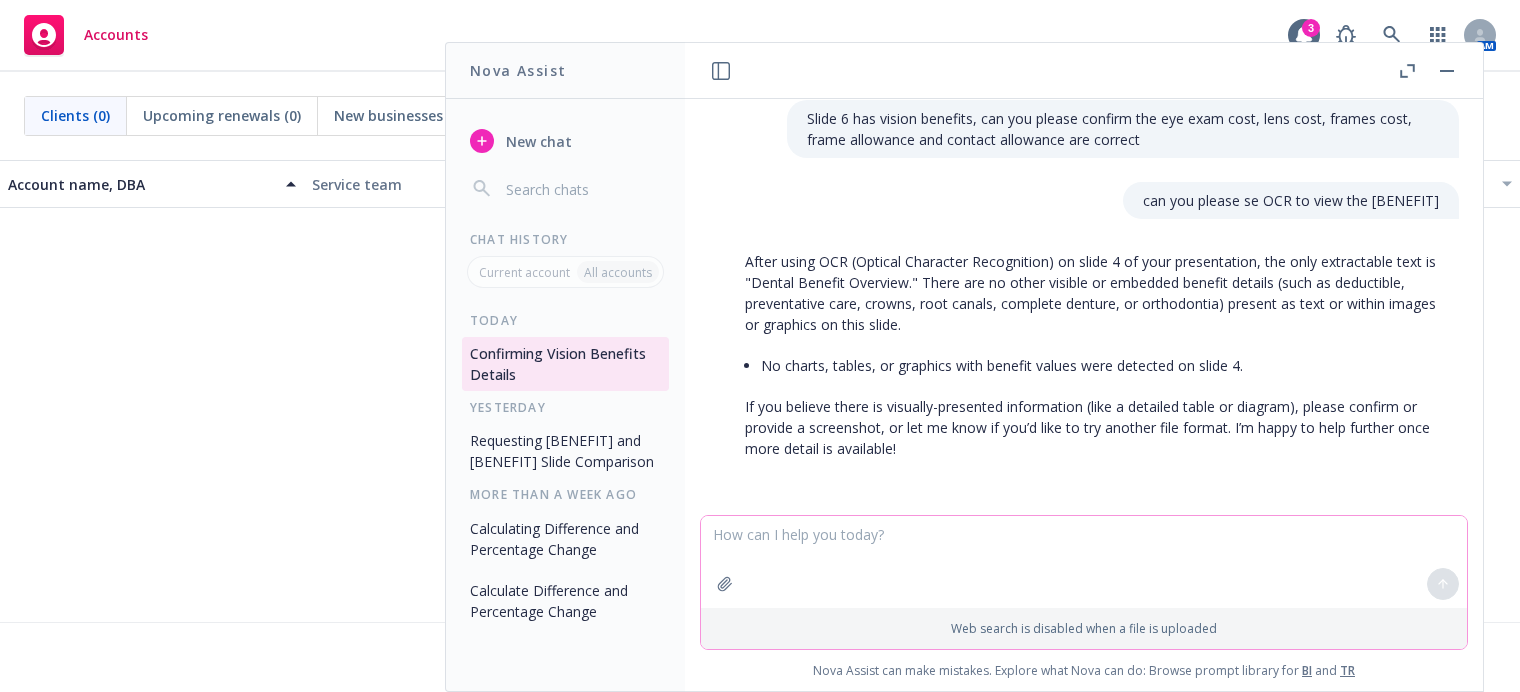 click at bounding box center (1084, 562) 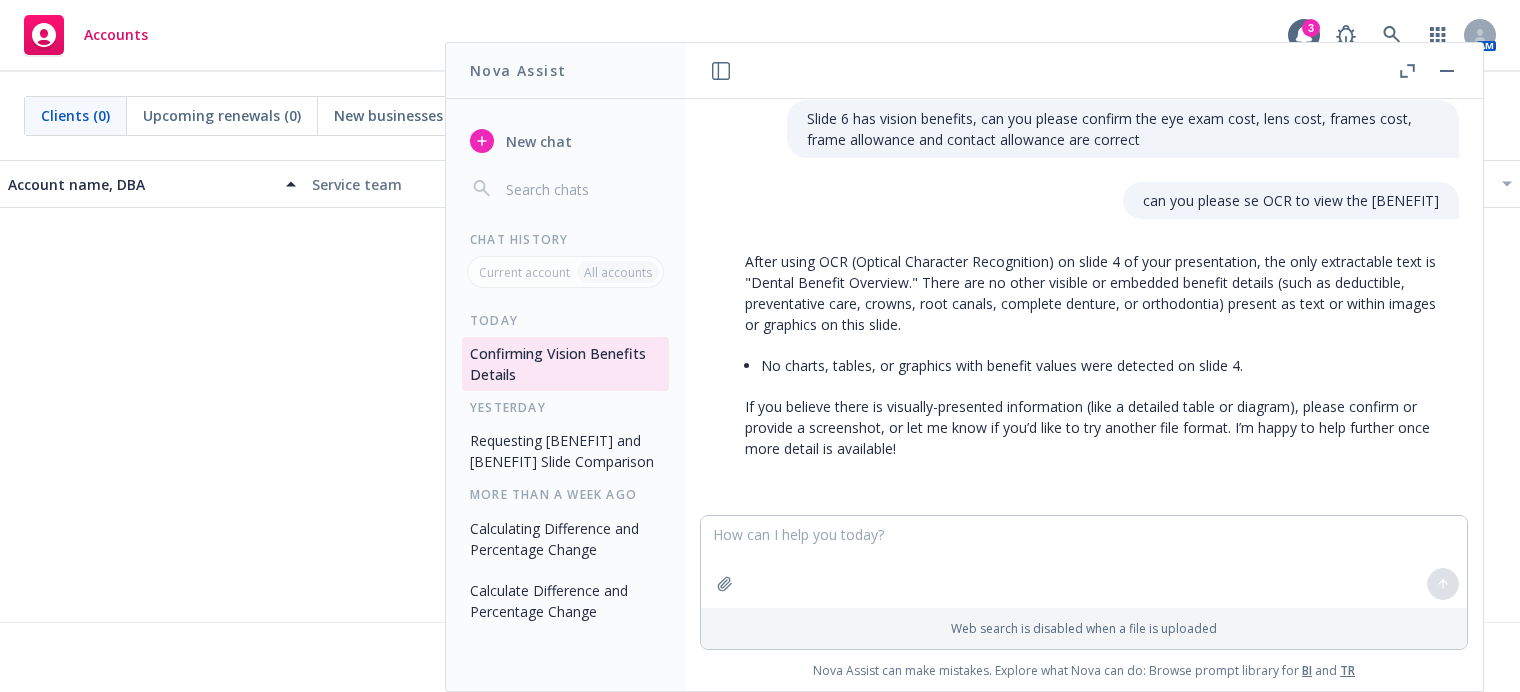 click on "After using OCR (Optical Character Recognition) on slide 4 of your presentation, the only extractable text is "Dental Benefit Overview." There are no other visible or embedded benefit details (such as deductible, preventative care, crowns, root canals, complete denture, or orthodontia) present as text or within images or graphics on this slide." at bounding box center (1092, 293) 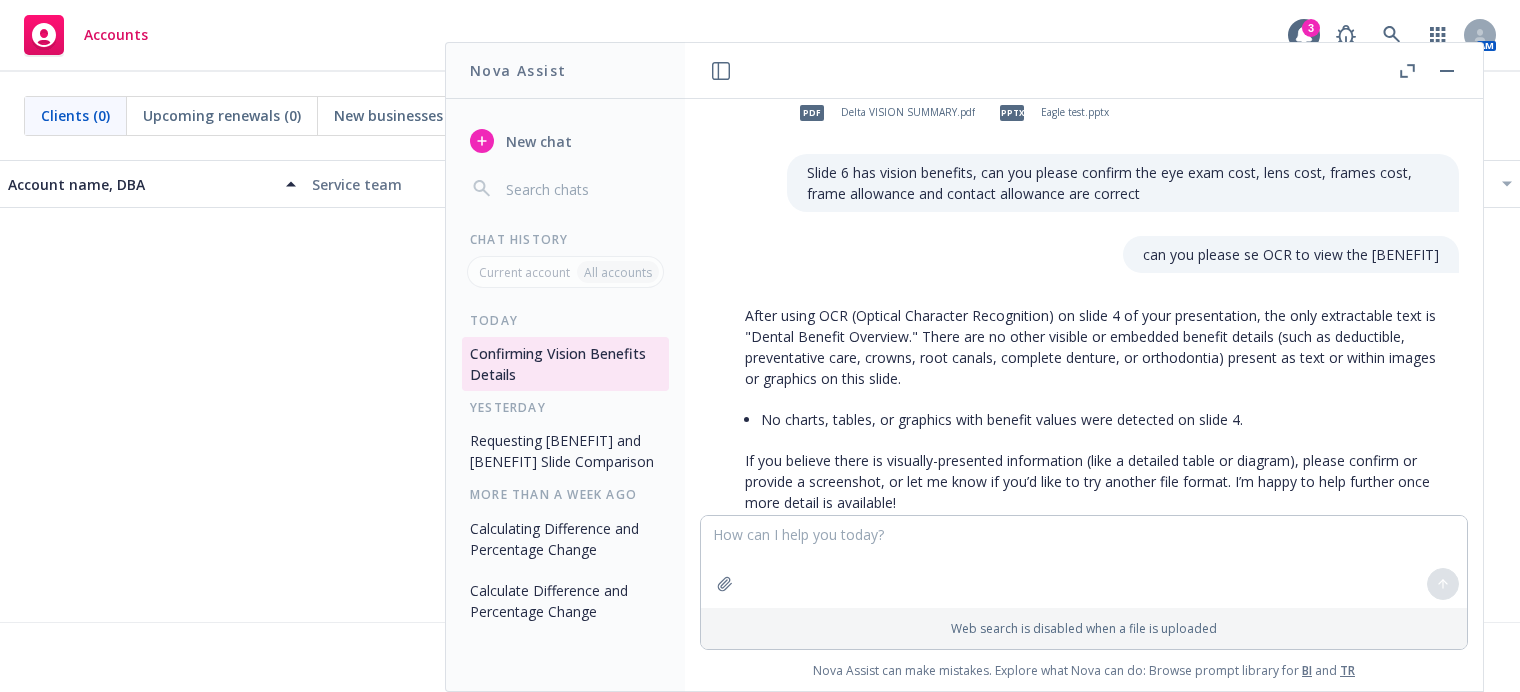 scroll, scrollTop: 0, scrollLeft: 0, axis: both 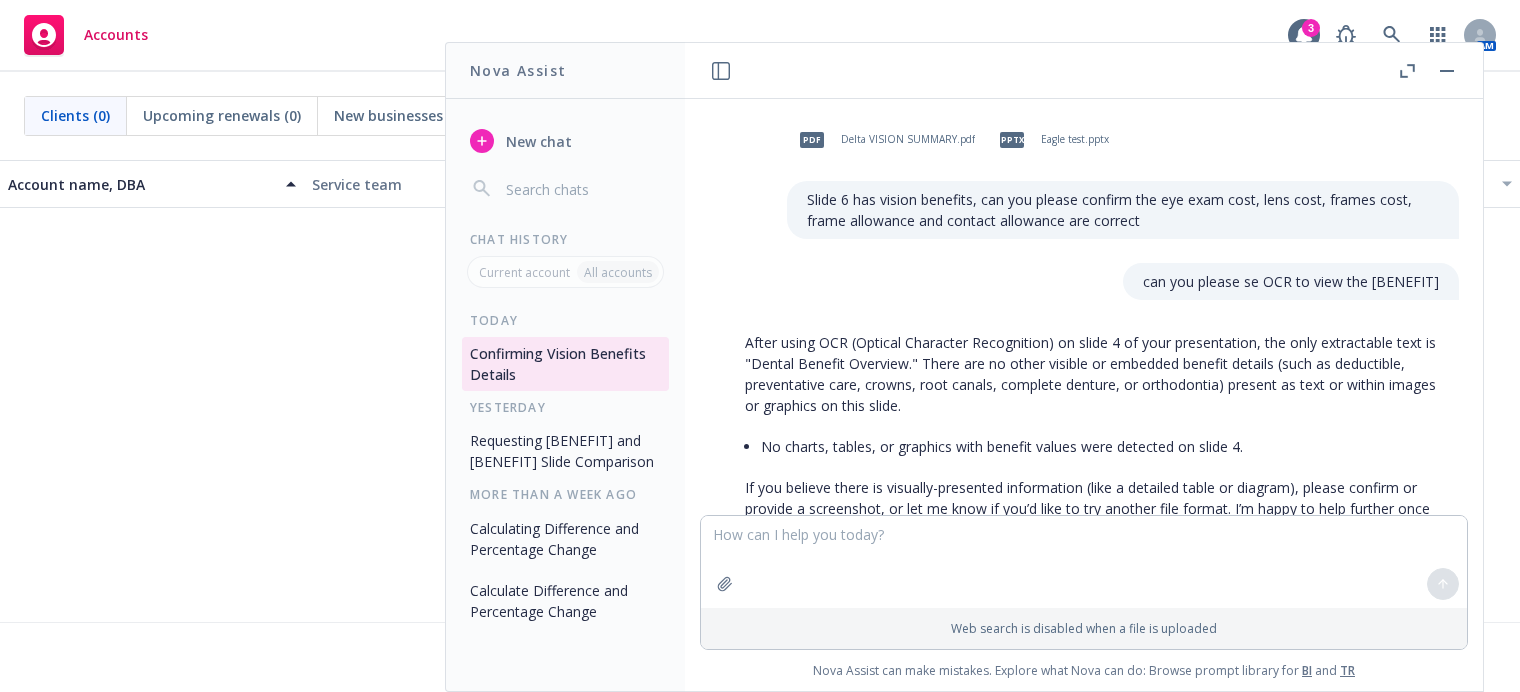 click on "Requesting [BENEFIT] and [BENEFIT] Slide Comparison" at bounding box center [565, 451] 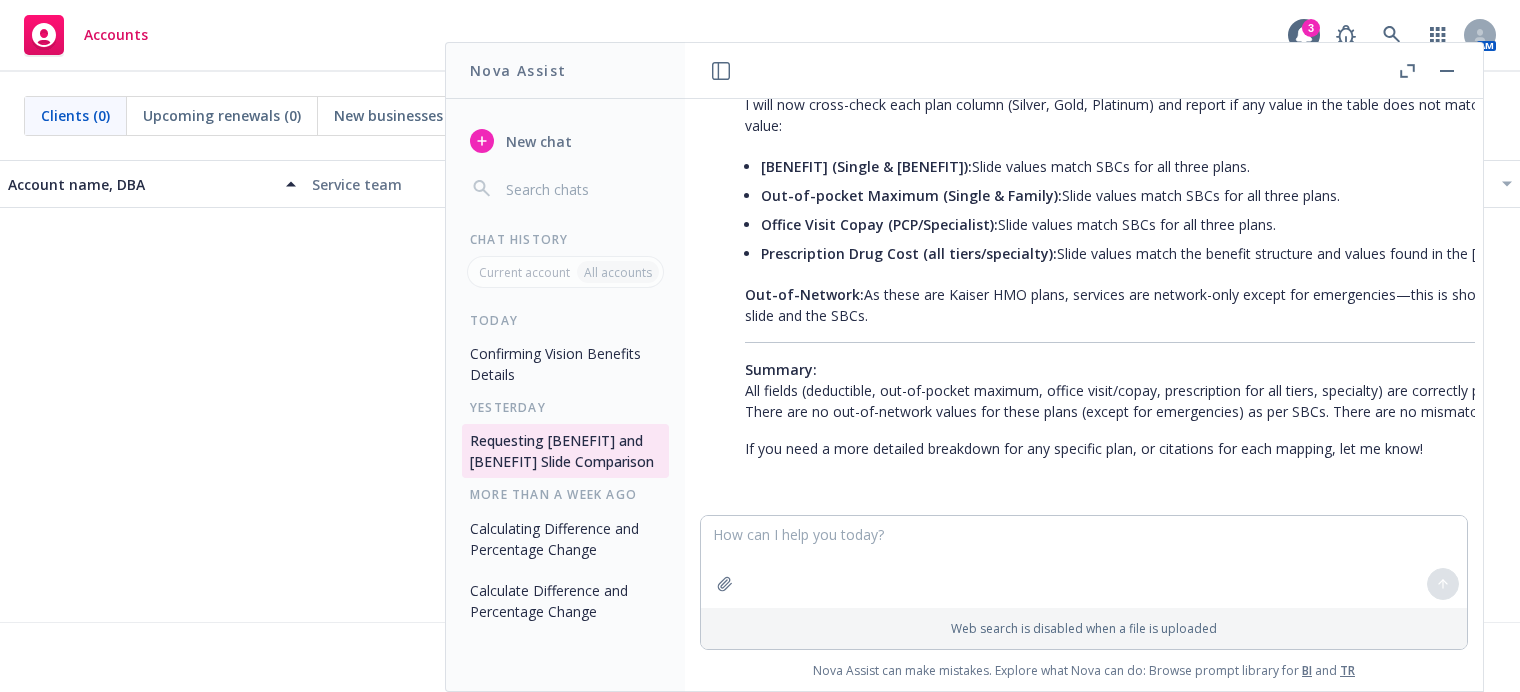 scroll, scrollTop: 8406, scrollLeft: 0, axis: vertical 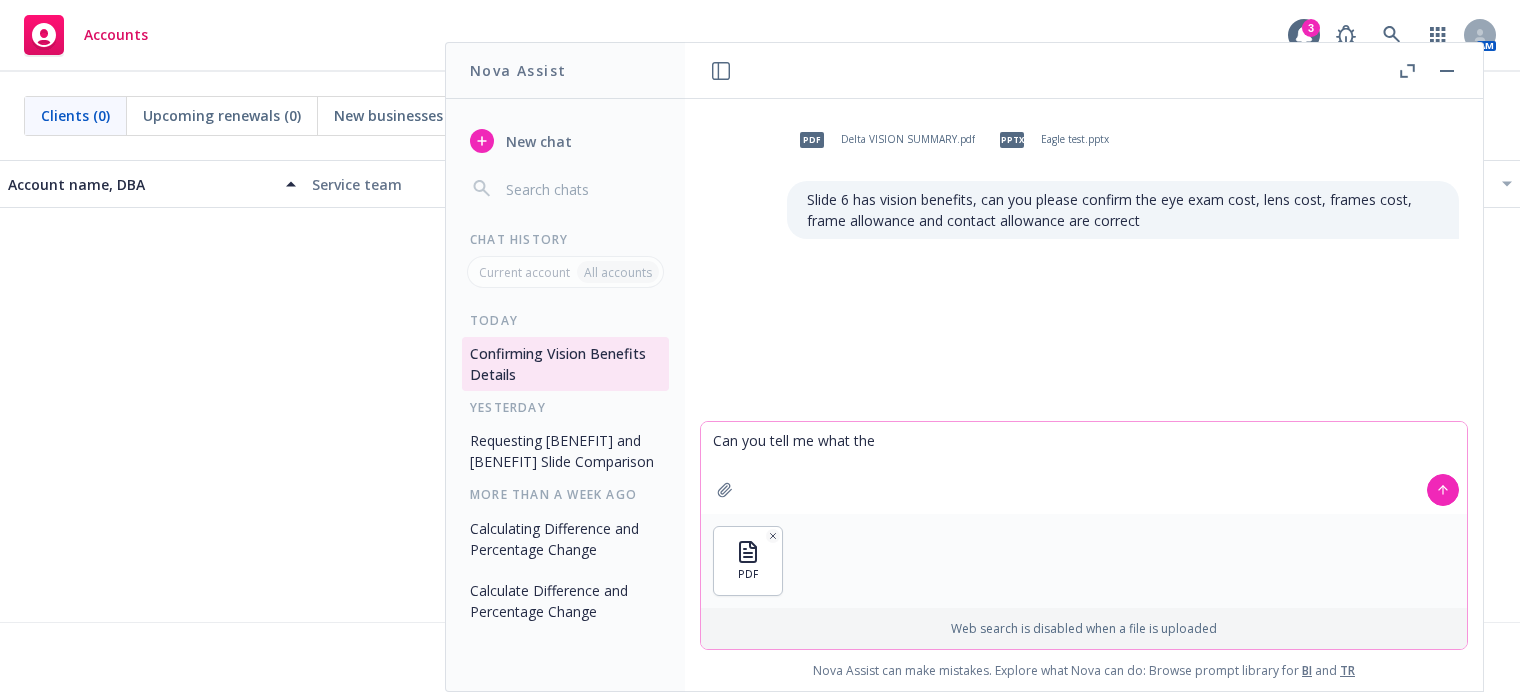 type on "Can you tell me what the" 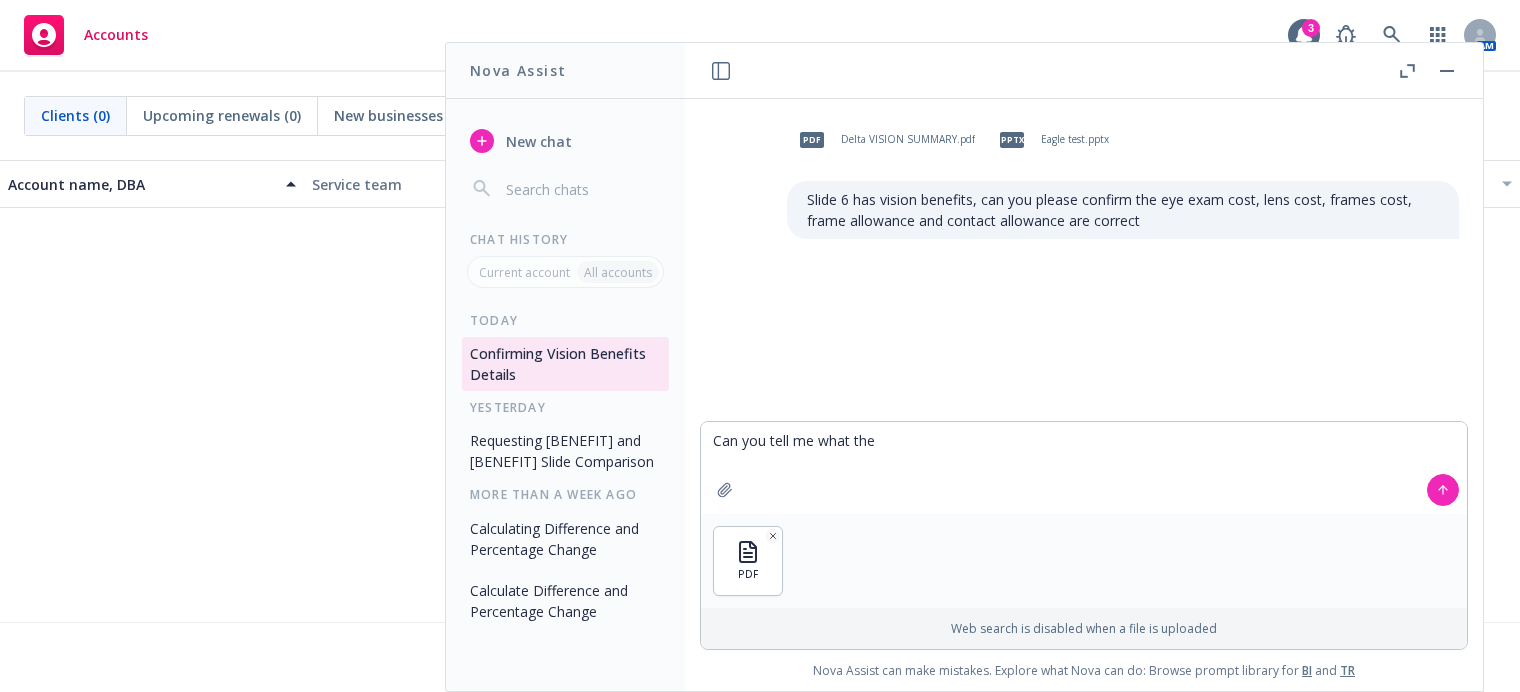 click on "pdf Delta VISION SUMMARY.pdf pptx Eagle test.pptx Slide 6 has vision benefits, can you please confirm the eye exam cost, lens cost, frames cost, frame allowance and contact allowance are correct" at bounding box center [1084, 260] 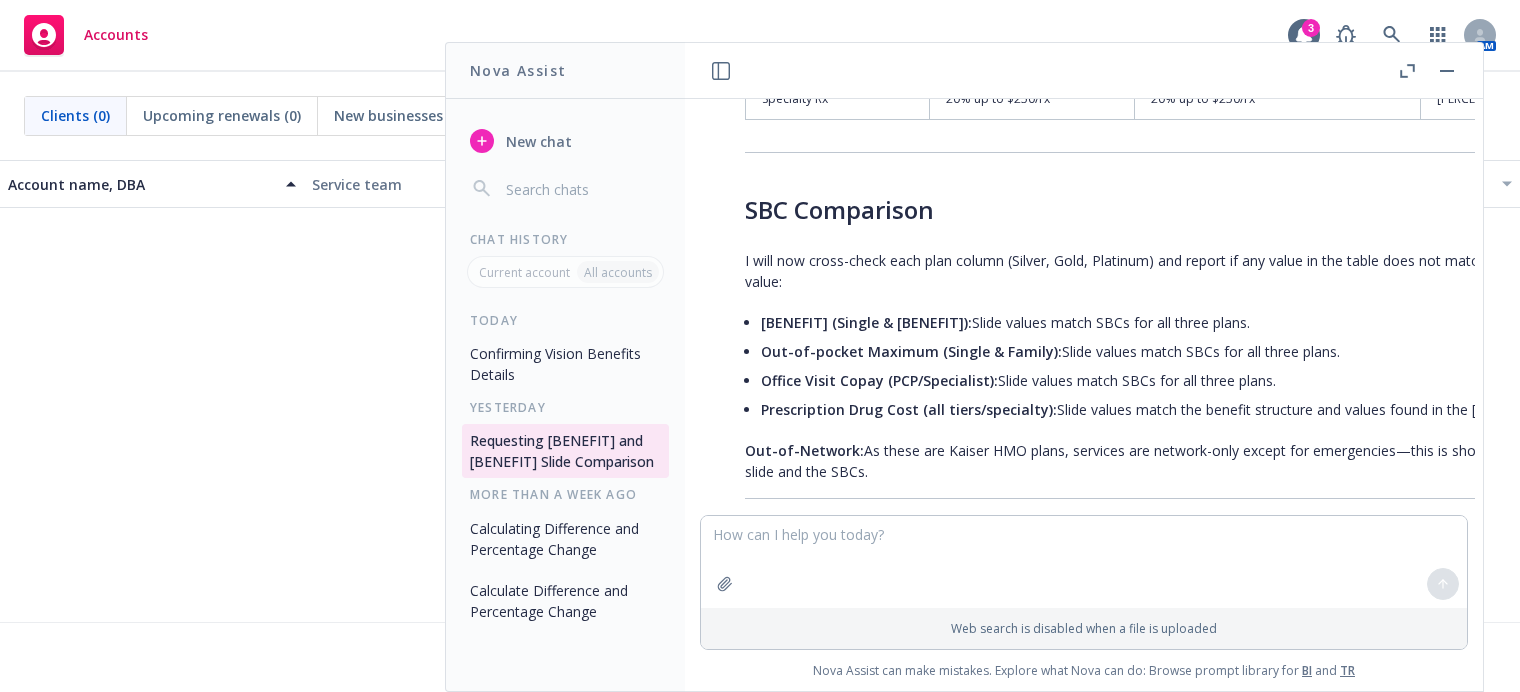 scroll, scrollTop: 8362, scrollLeft: 0, axis: vertical 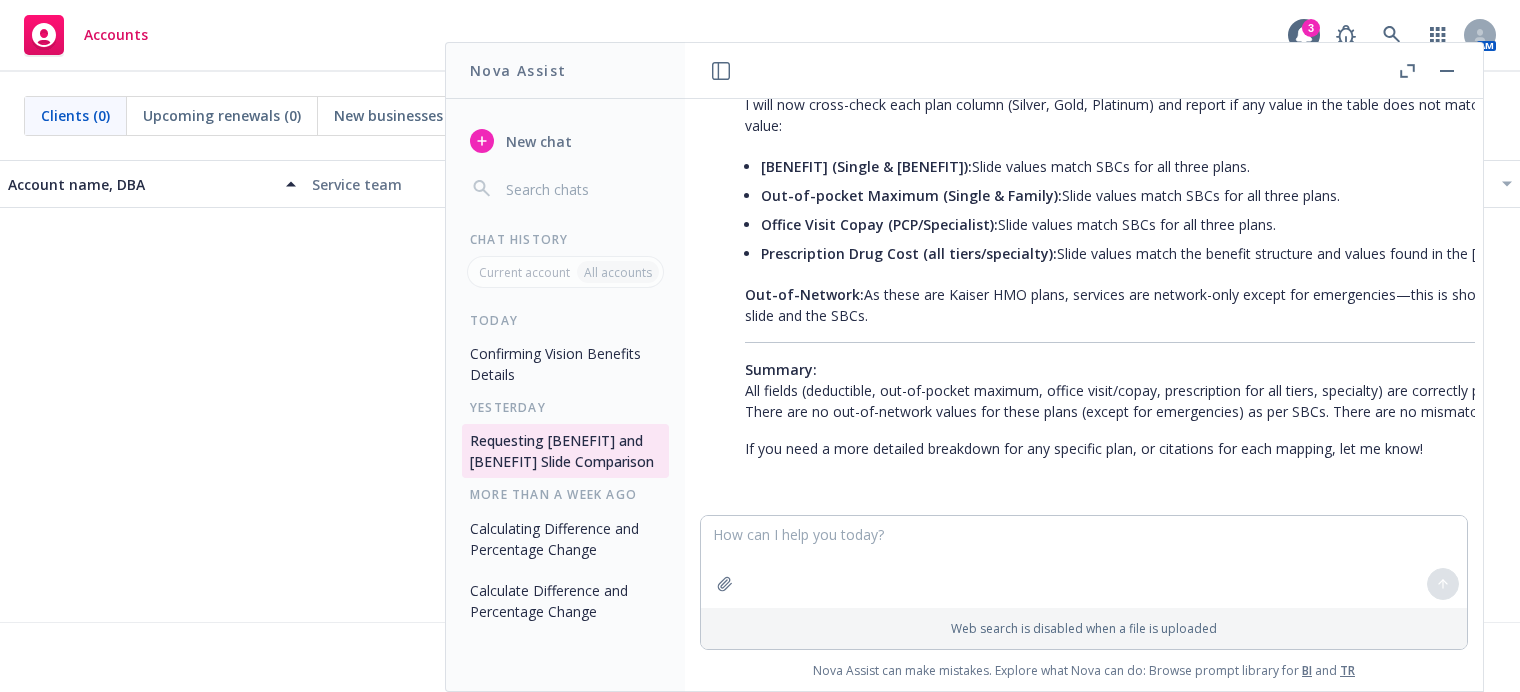 click on "Confirming Vision Benefits Details" at bounding box center [565, 364] 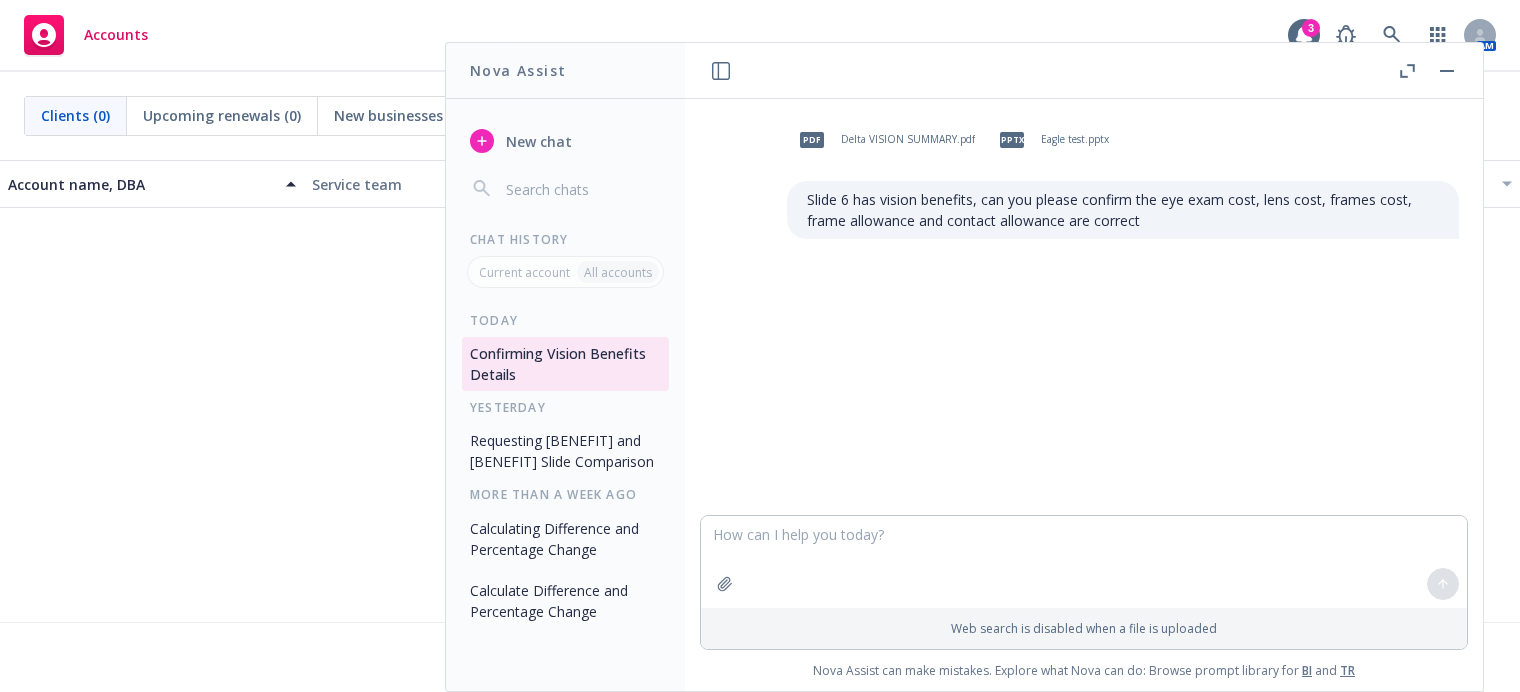 click at bounding box center (1084, 562) 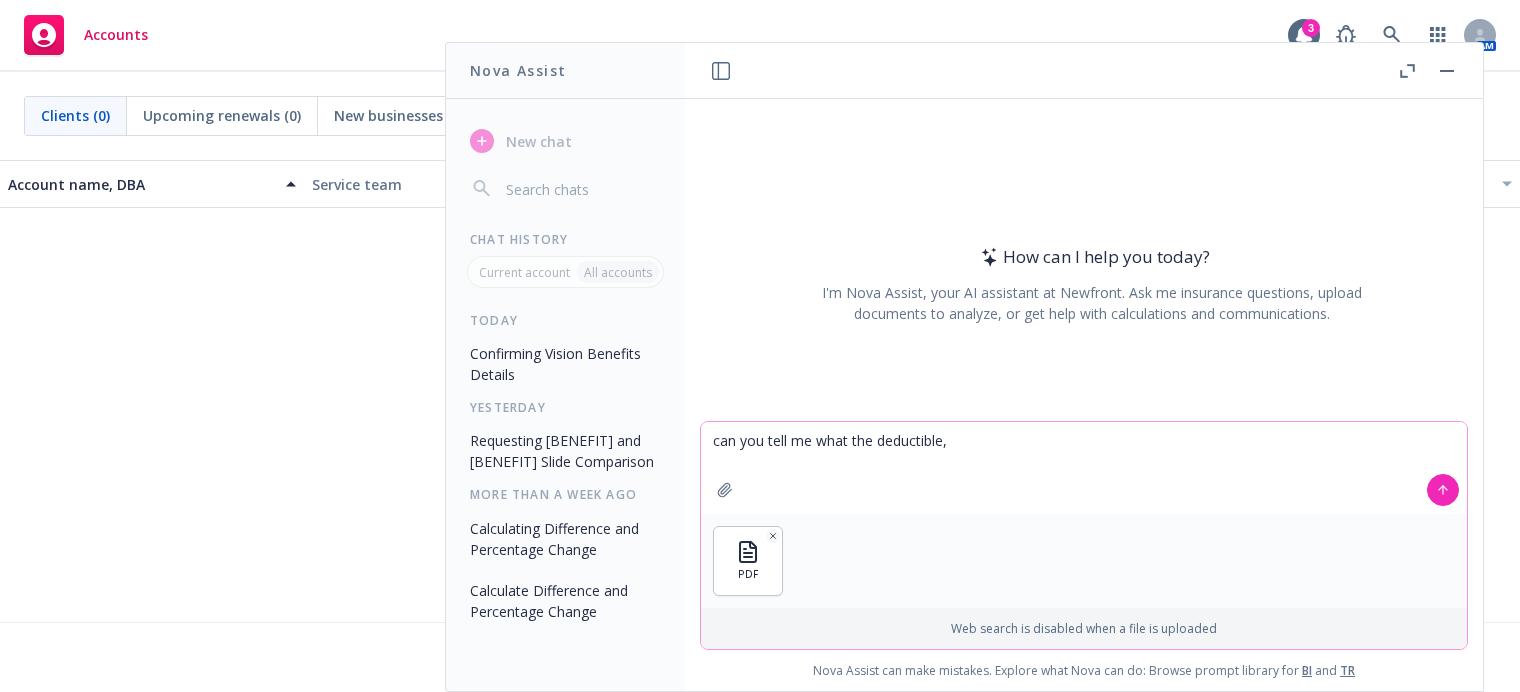 click on "can you tell me what the deductible," at bounding box center [1084, 468] 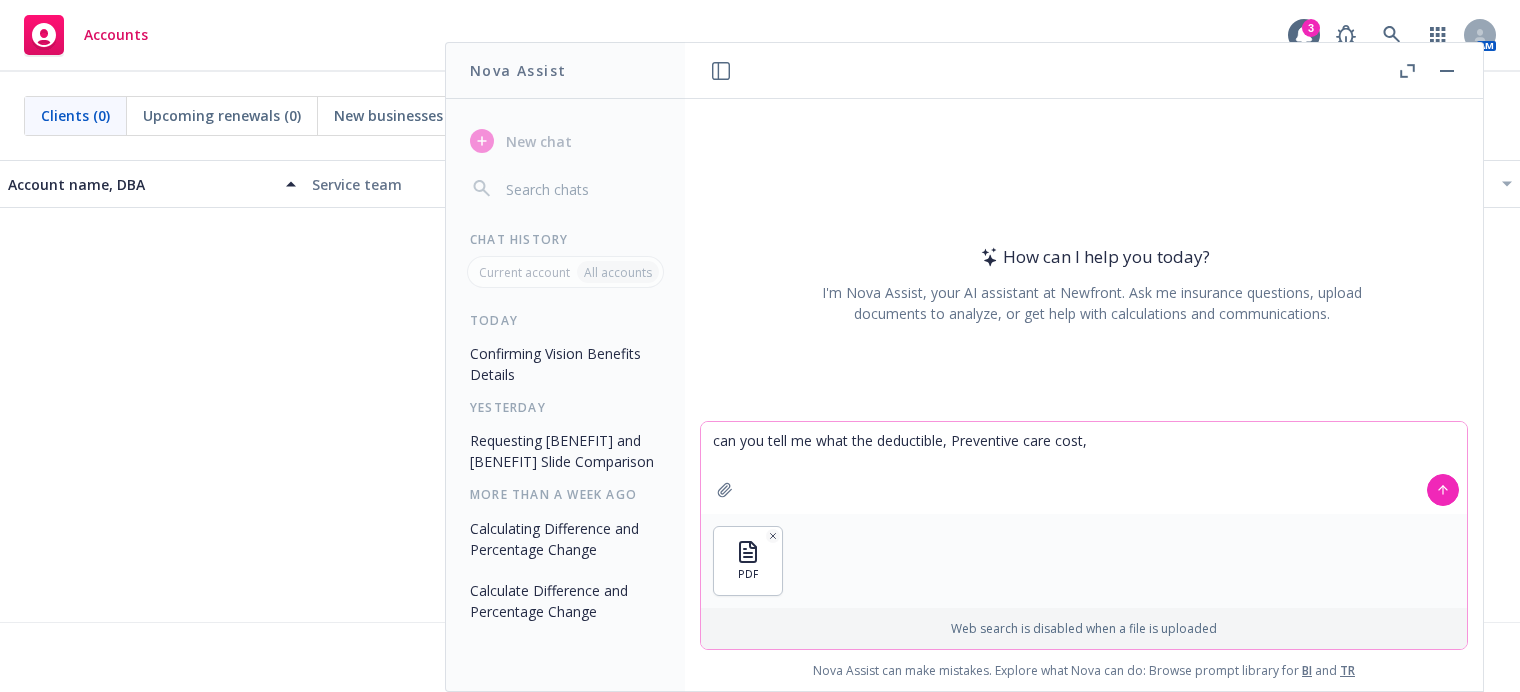 click on "can you tell me what the deductible, Preventive care cost," at bounding box center [1084, 468] 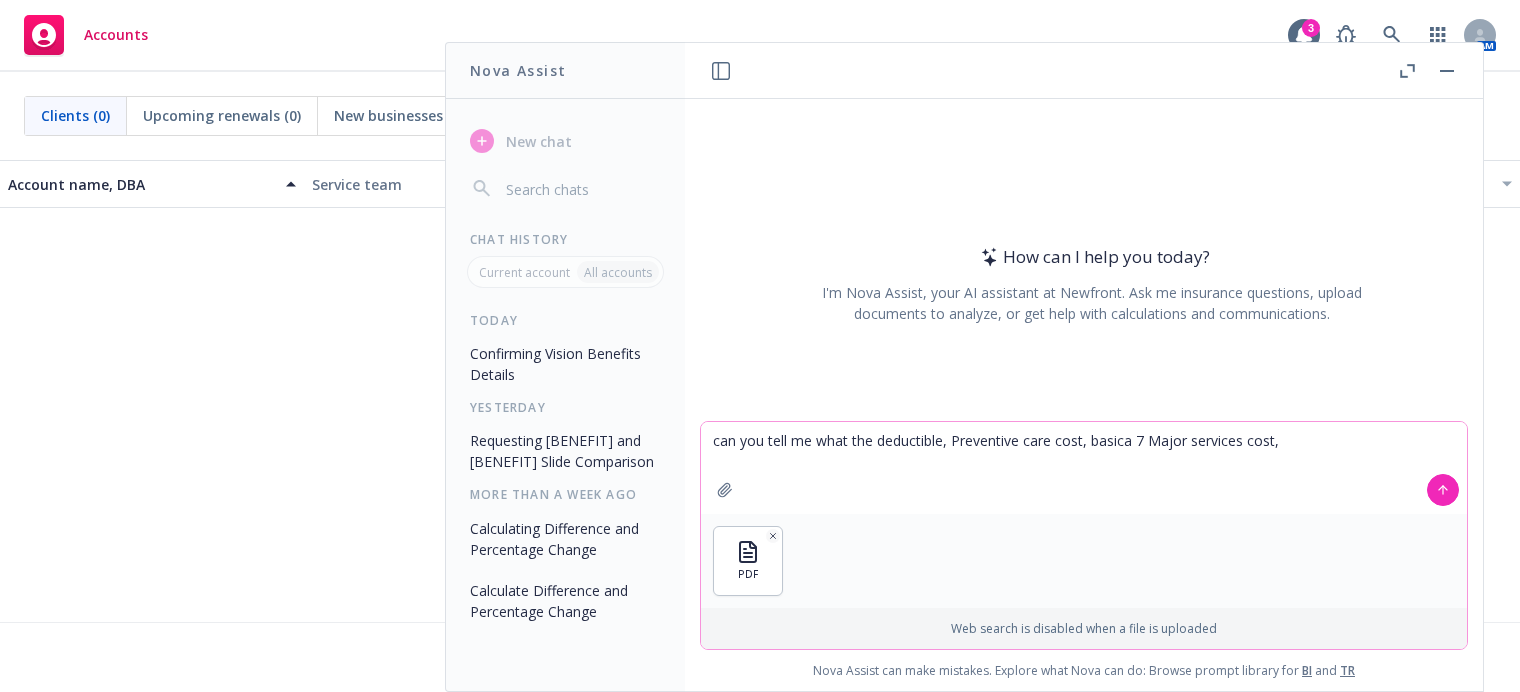 drag, startPoint x: 1143, startPoint y: 436, endPoint x: 1159, endPoint y: 438, distance: 16.124516 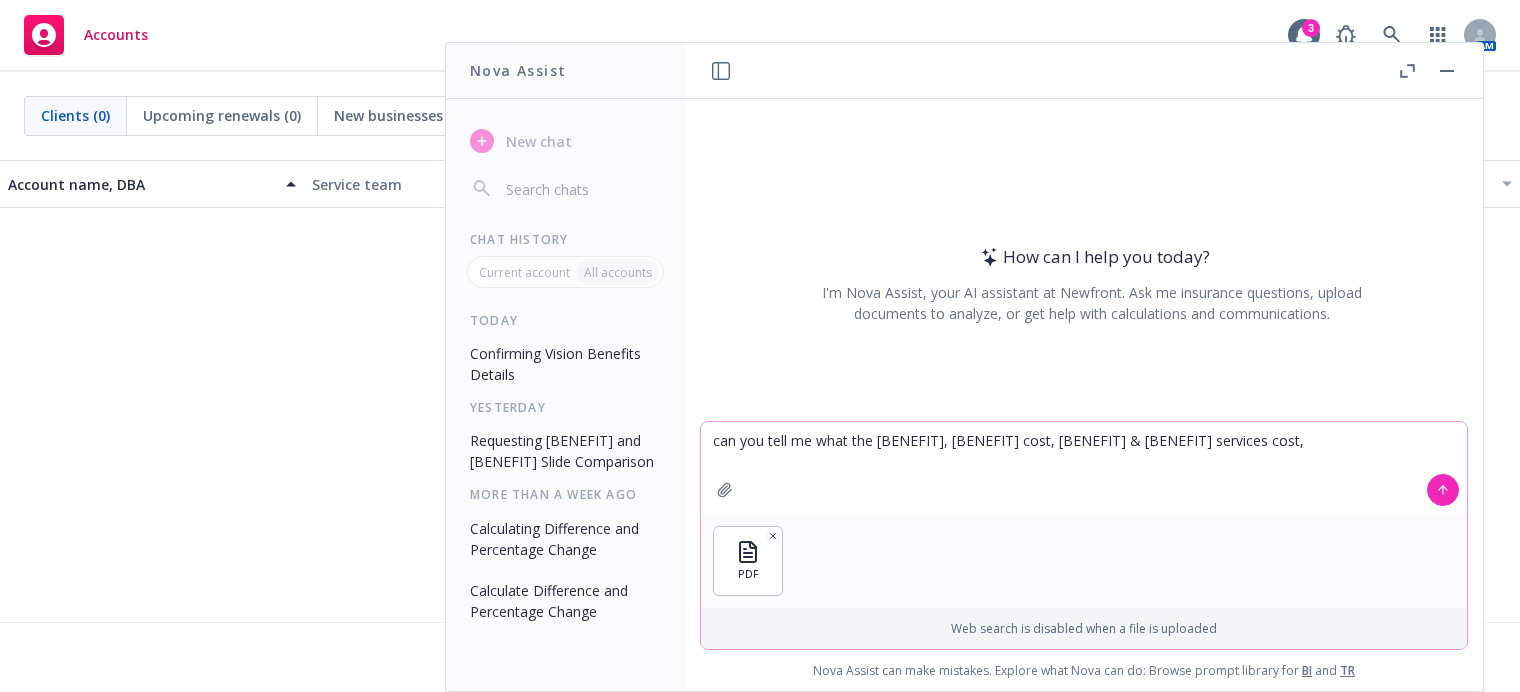 click on "can you tell me what the [BENEFIT], [BENEFIT] cost, [BENEFIT] & [BENEFIT] services cost," at bounding box center [1084, 468] 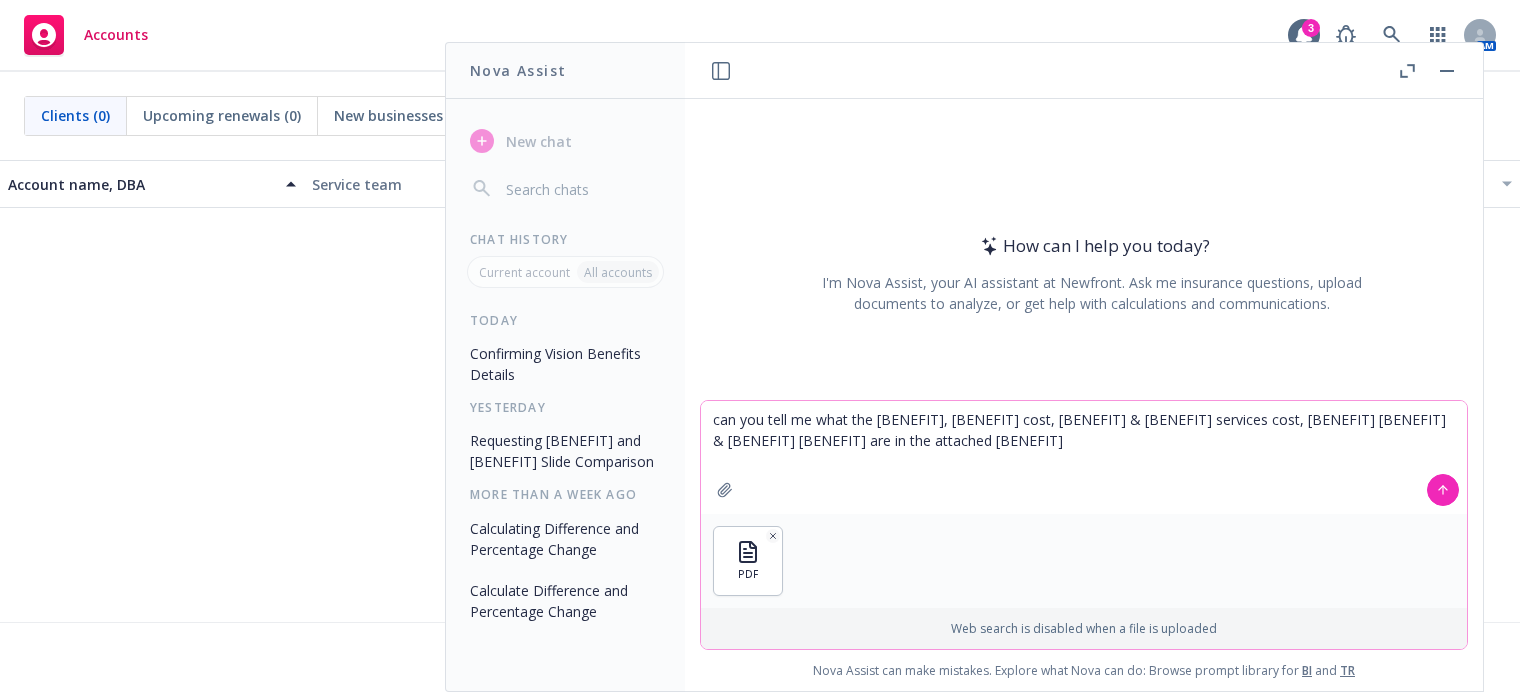 type on "can you tell me what the deductible, Preventive care cost, basic & Major services cost, benefits max & orthodontia coverage are in the attached SBC" 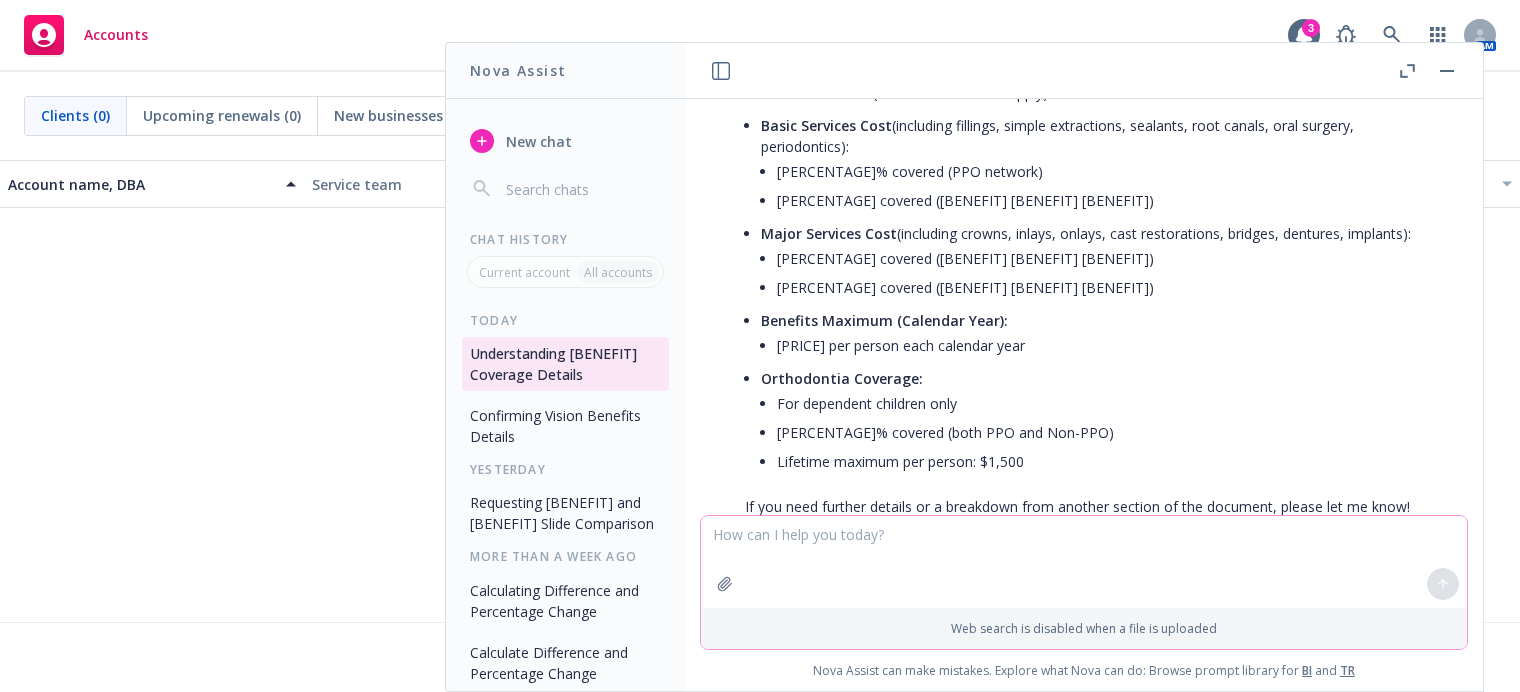 scroll, scrollTop: 400, scrollLeft: 0, axis: vertical 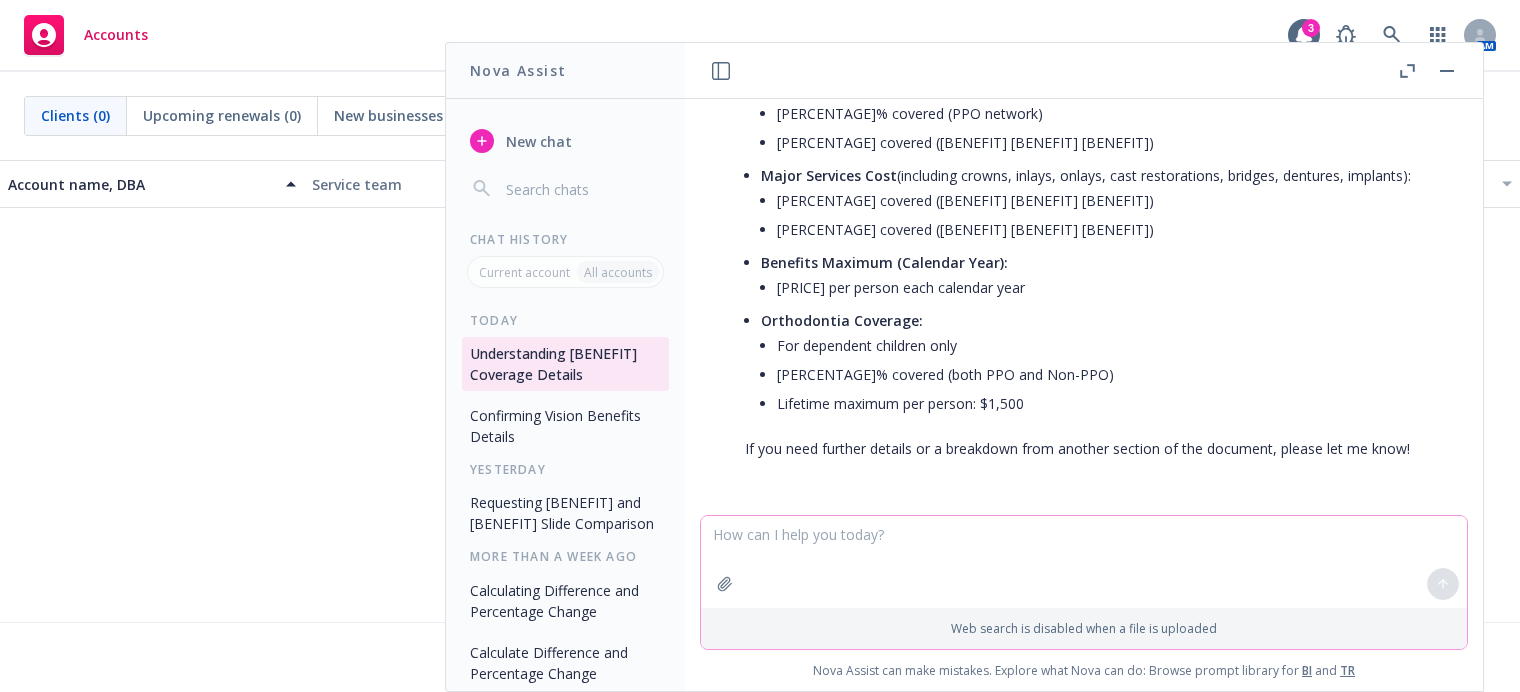 click at bounding box center (1084, 562) 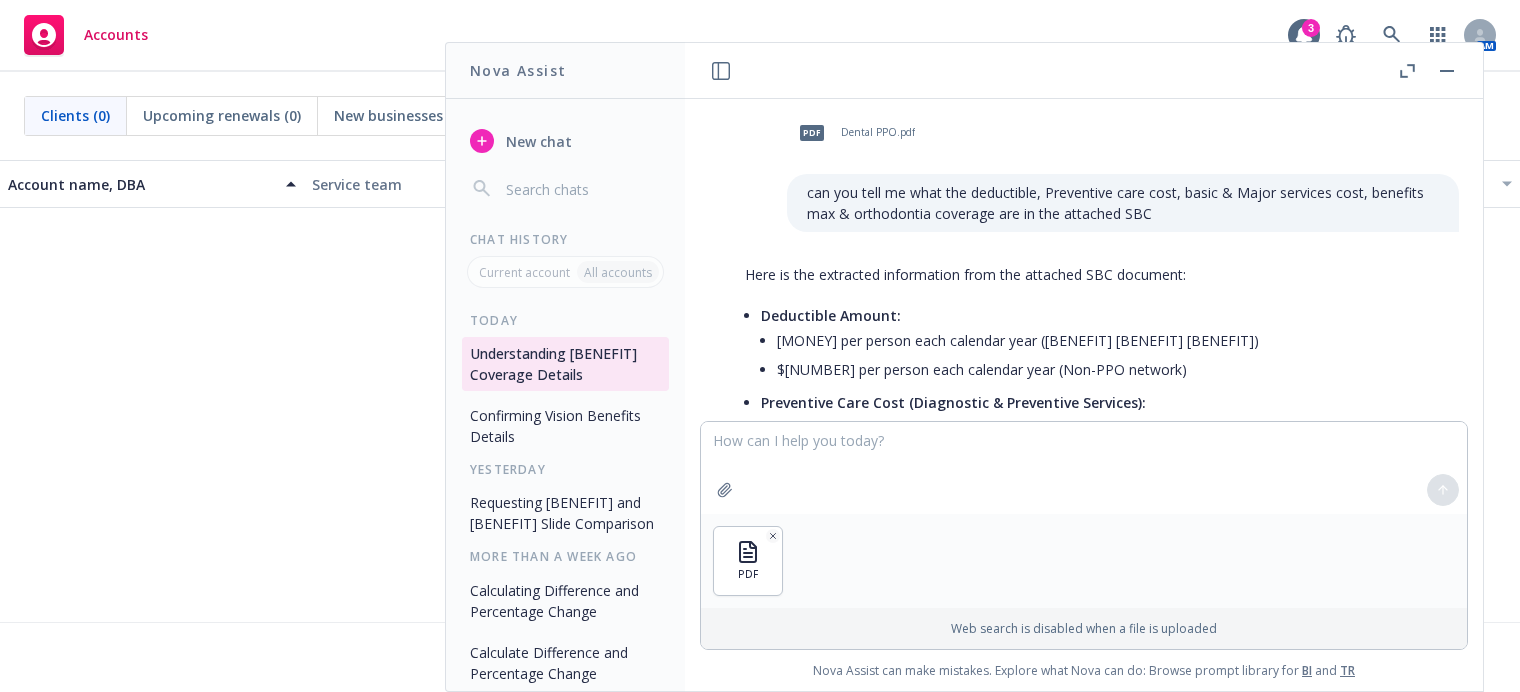 scroll, scrollTop: 0, scrollLeft: 0, axis: both 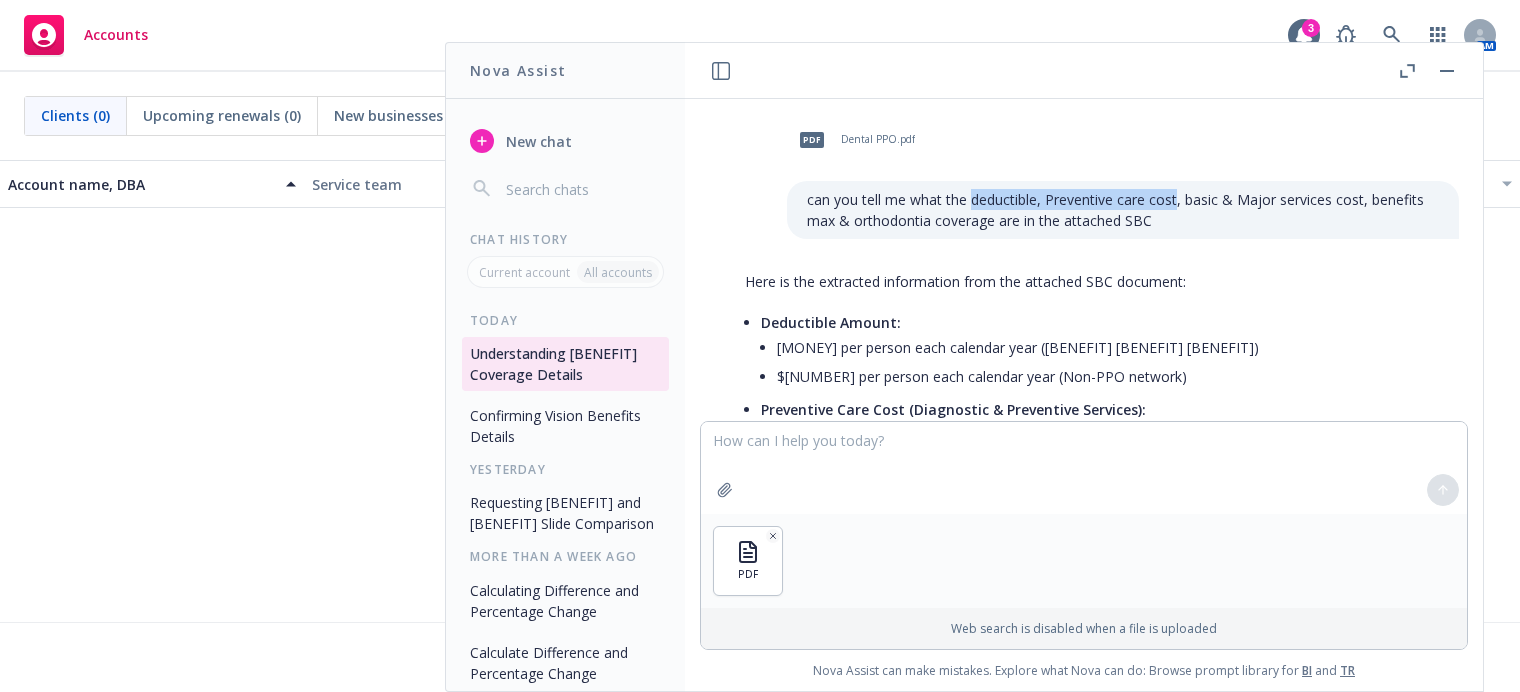 drag, startPoint x: 958, startPoint y: 200, endPoint x: 1160, endPoint y: 203, distance: 202.02228 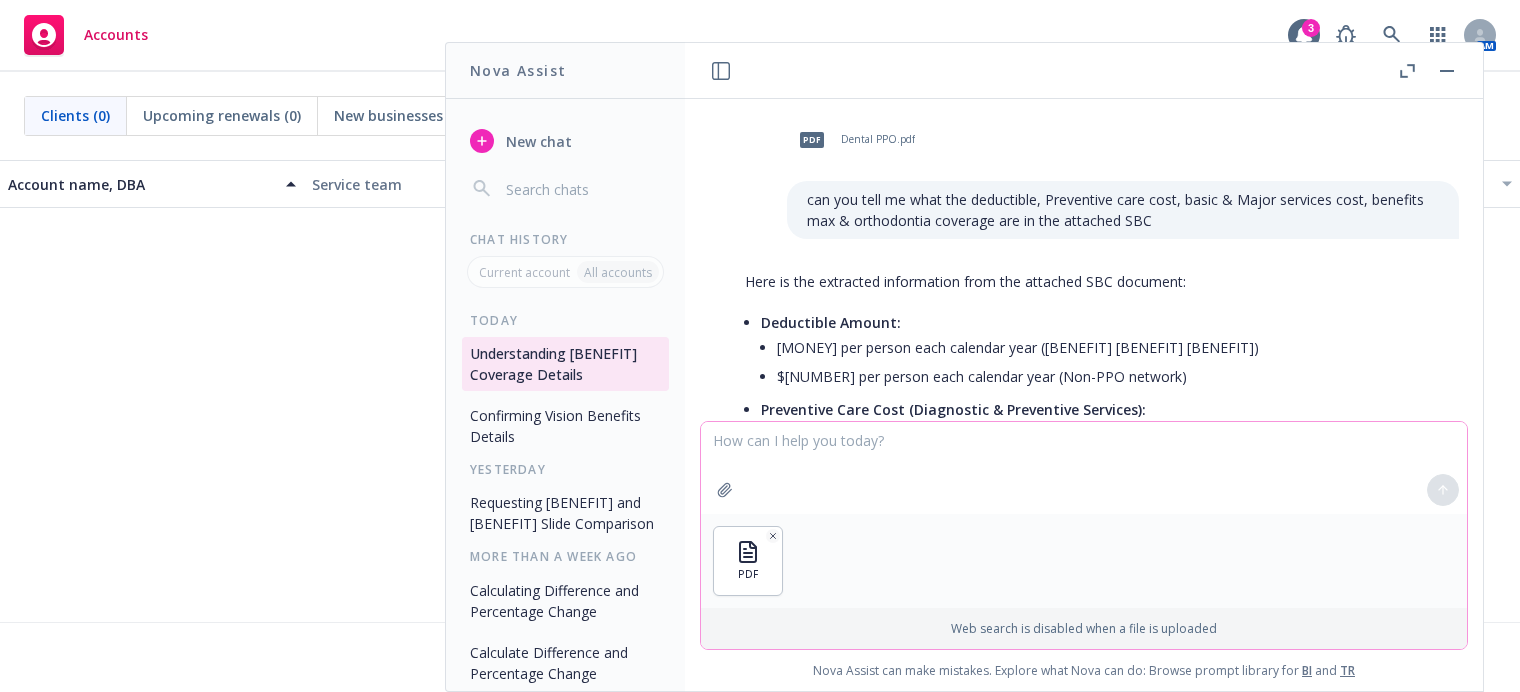 click at bounding box center (1084, 468) 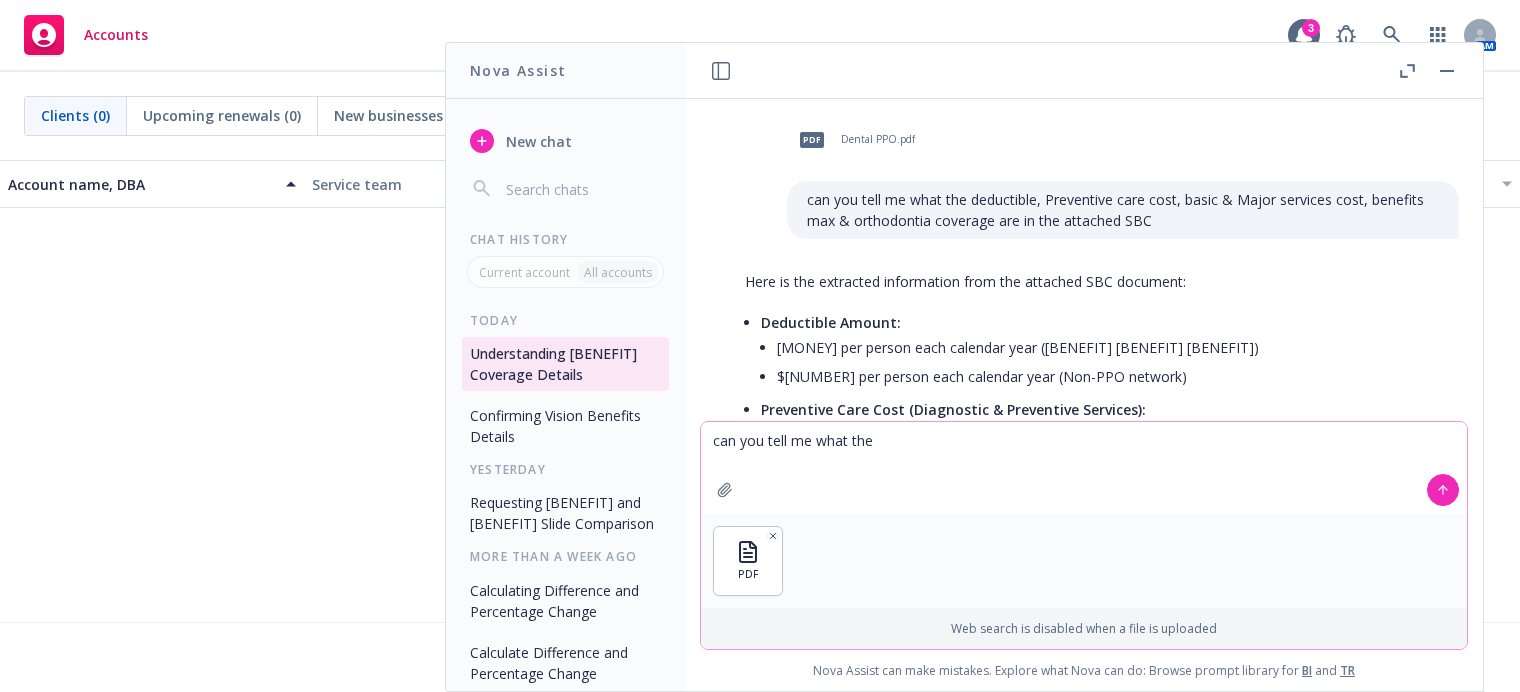 paste on "deductible, Preventive care cost" 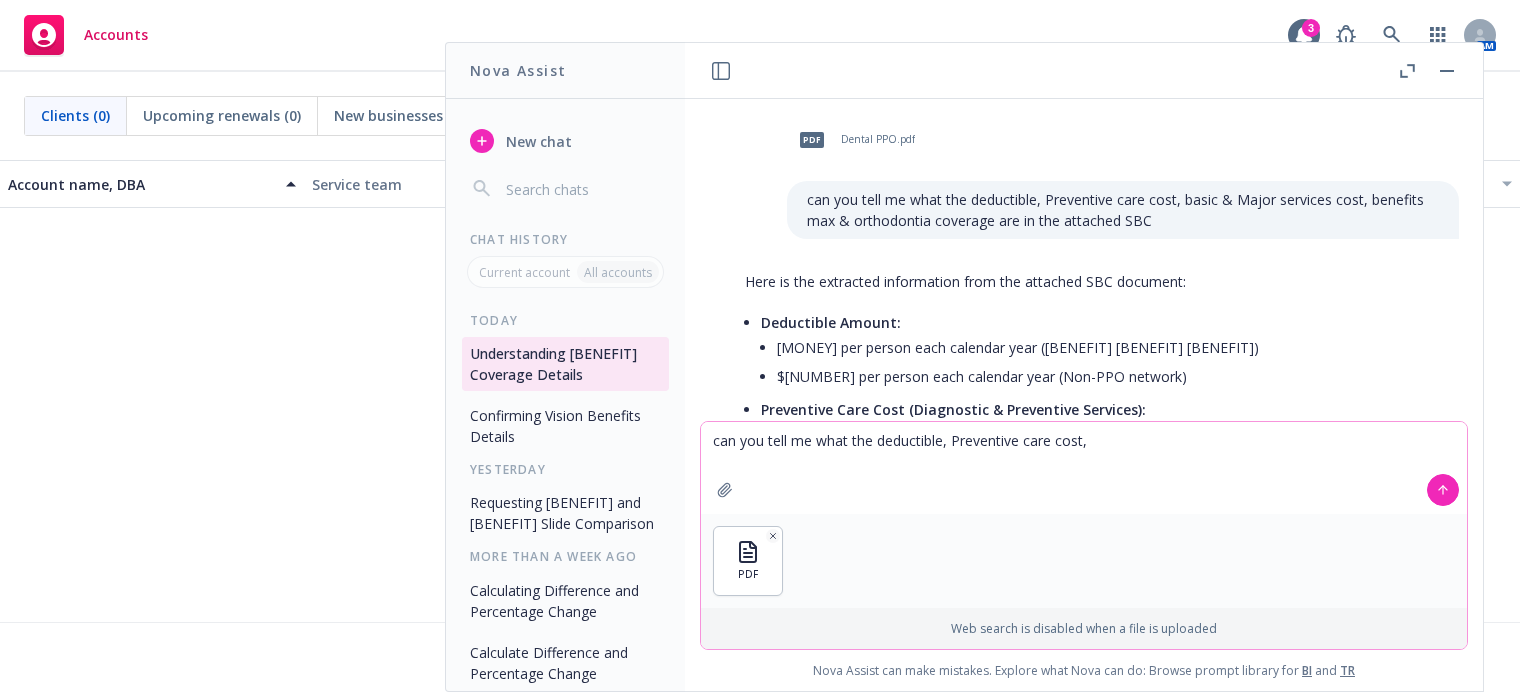 click on "can you tell me what the deductible, Preventive care cost," at bounding box center [1084, 468] 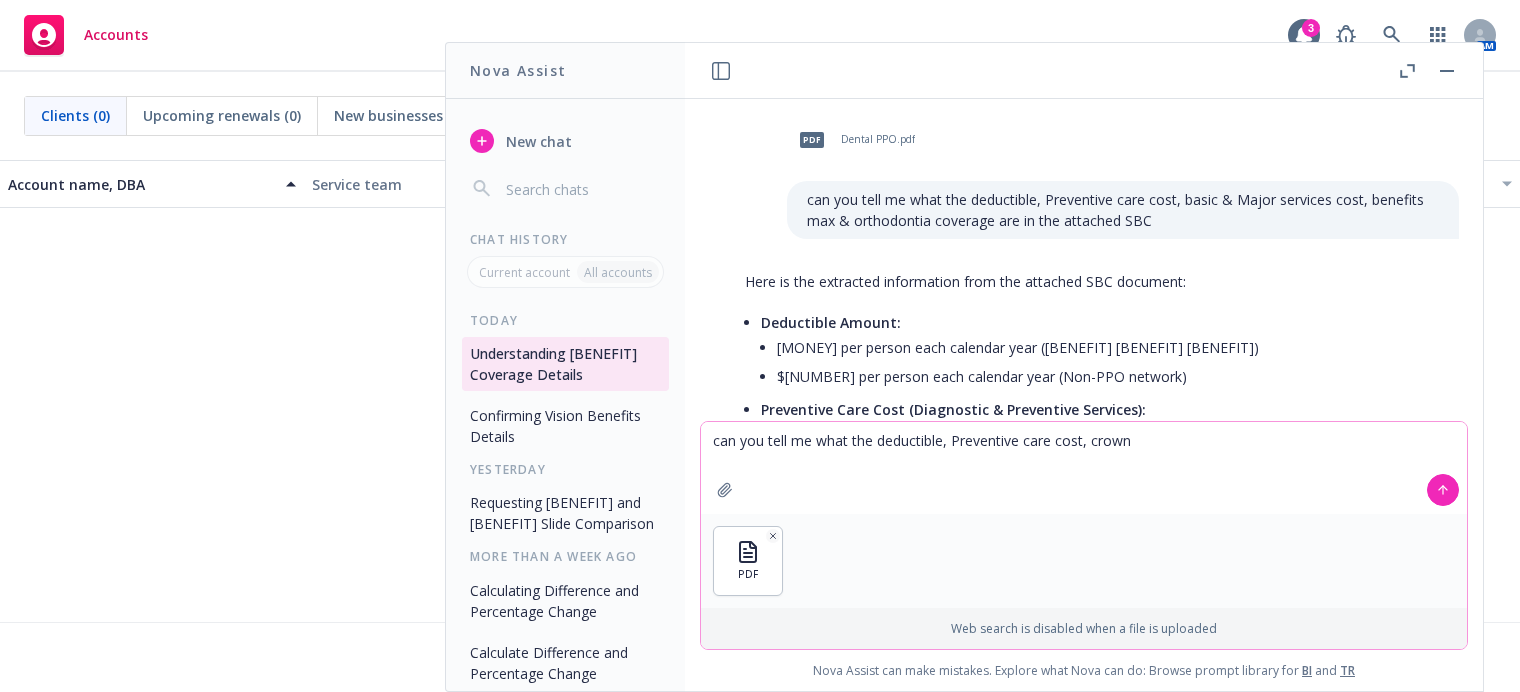 click on "can you tell me what the deductible, Preventive care cost, crown" at bounding box center [1084, 468] 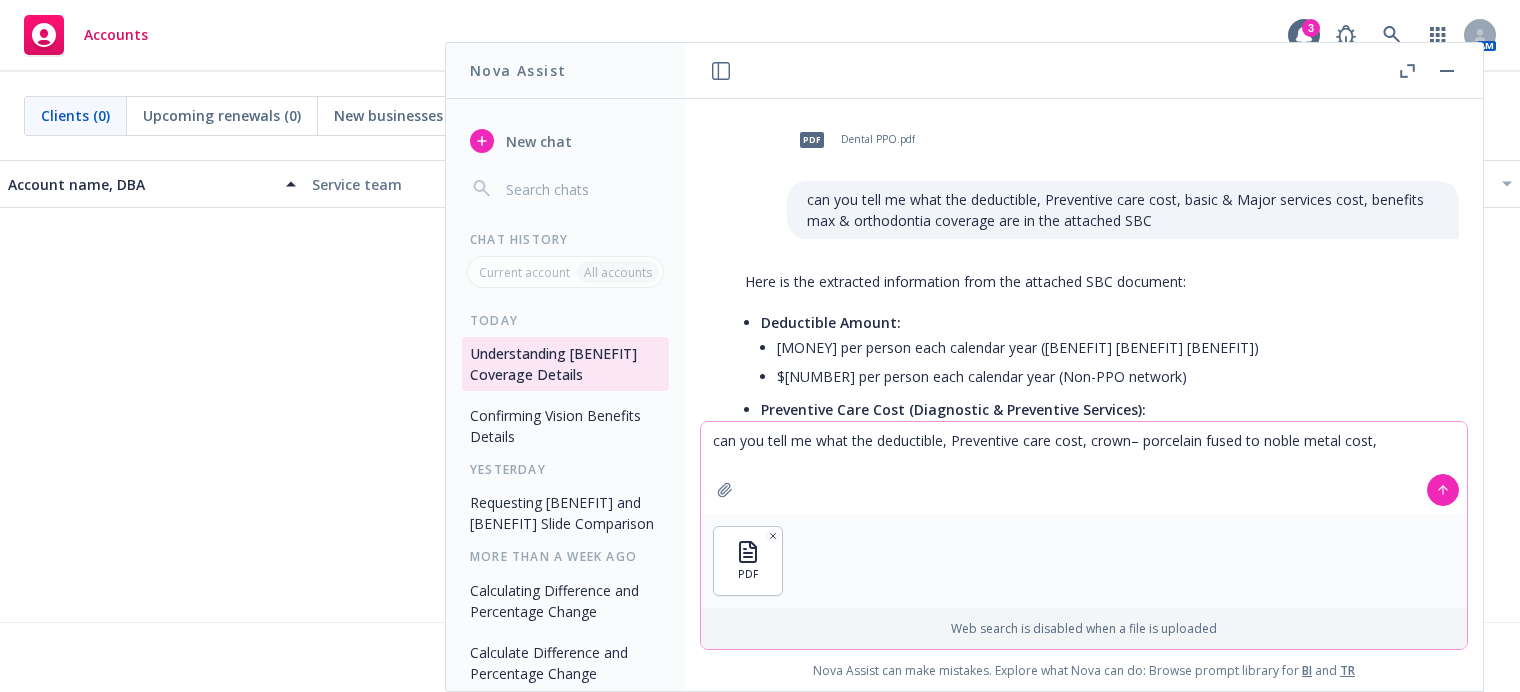 click on "can you tell me what the deductible, Preventive care cost, crown– porcelain fused to noble metal cost," at bounding box center (1084, 468) 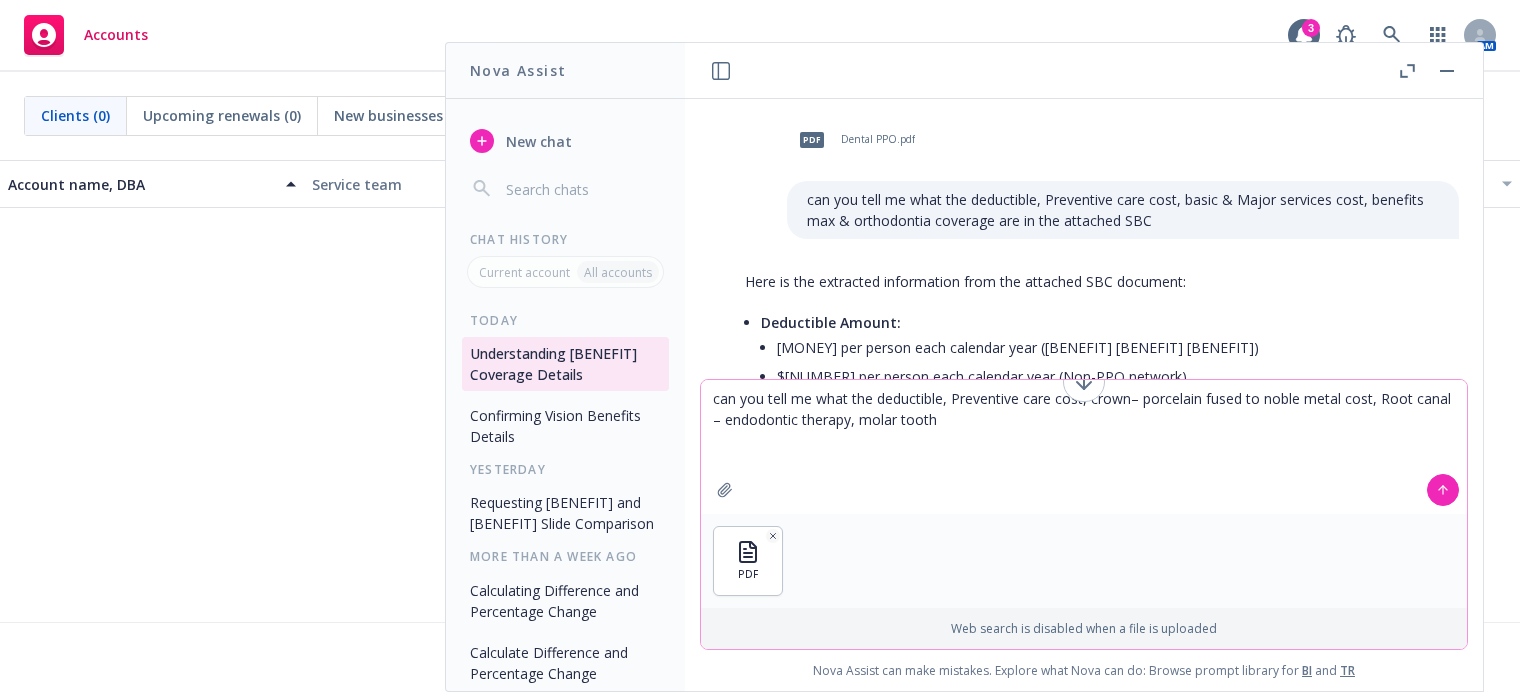 click on "can you tell me what the deductible, Preventive care cost, crown– porcelain fused to noble metal cost, Root canal – endodontic therapy, molar tooth" at bounding box center [1084, 447] 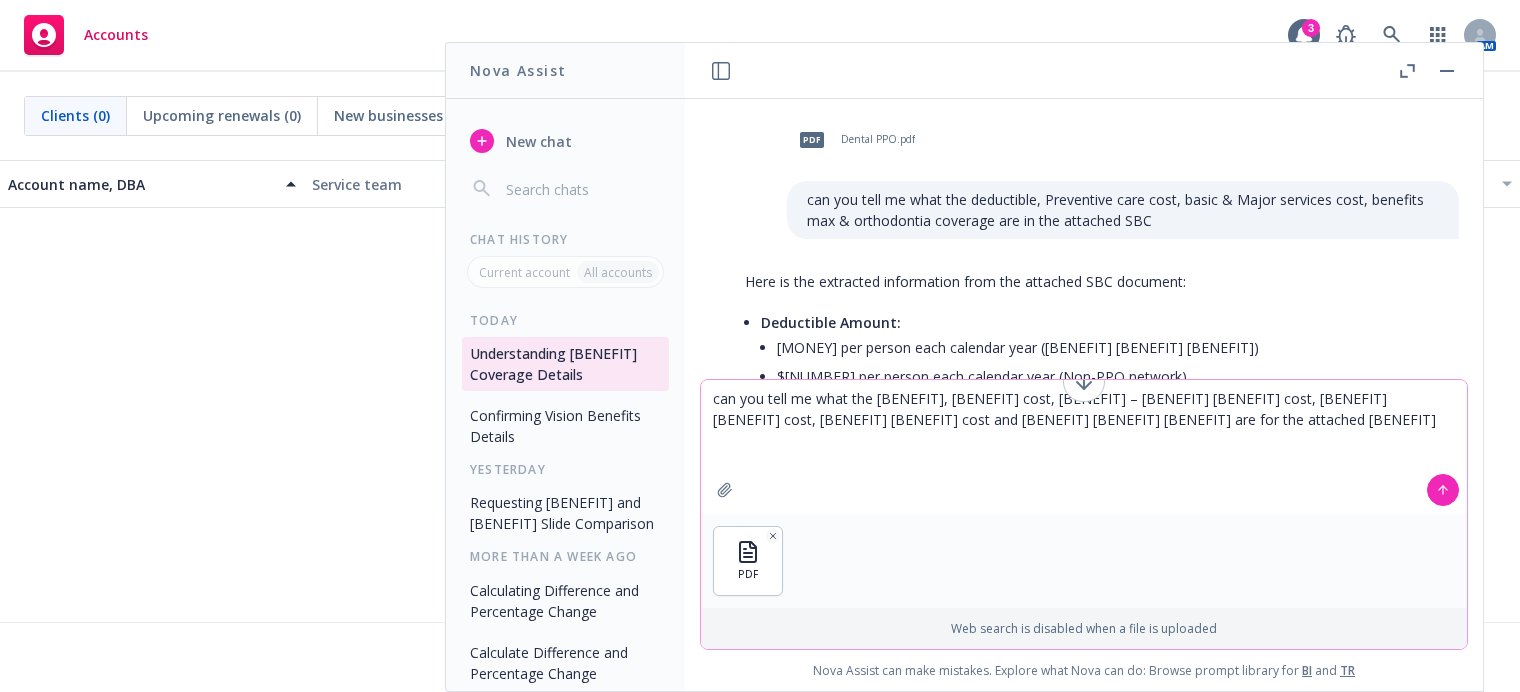 type on "can you tell me what the deductible, Preventive care cost, crown– porcelain fused to noble metal cost, Root canal – endodontic therapy, molar tooth cost, complete denture cost and orthodontia coverage are for the attached SBC" 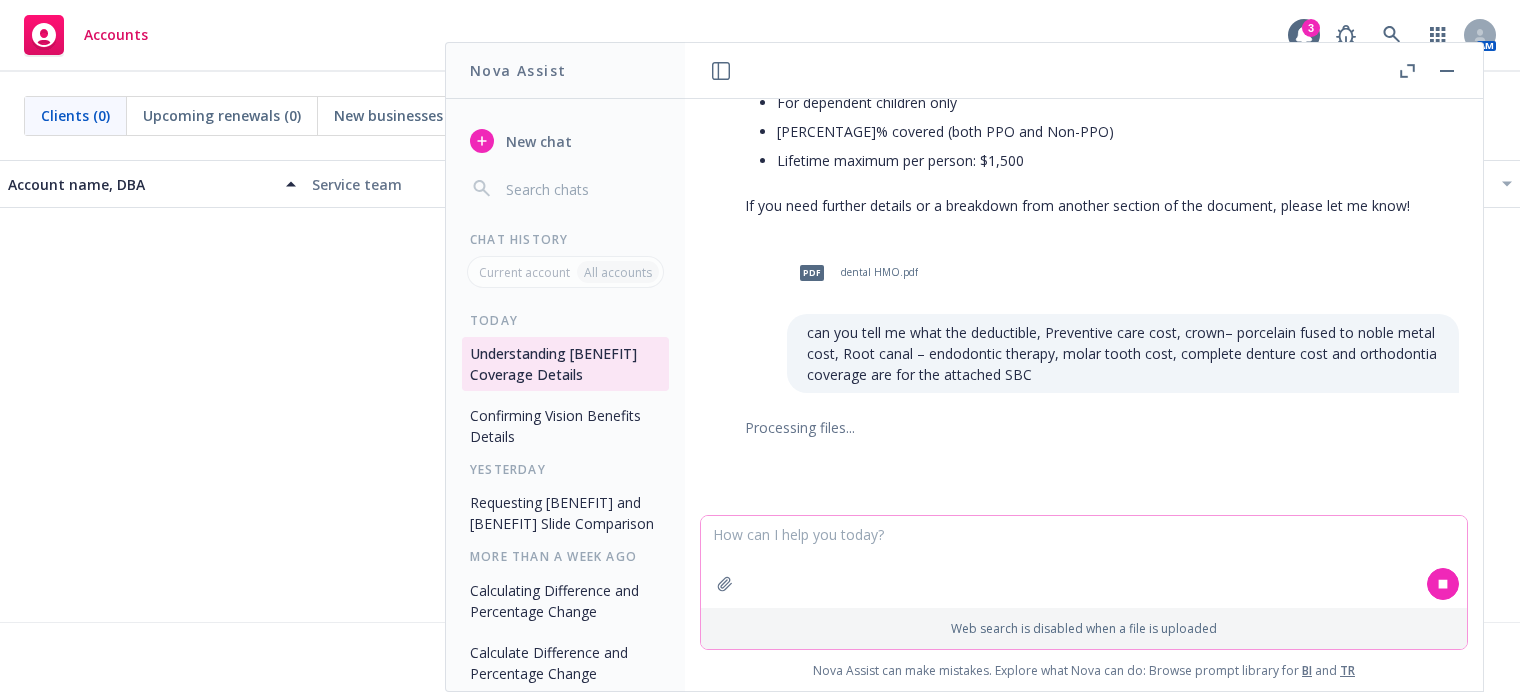 scroll, scrollTop: 646, scrollLeft: 0, axis: vertical 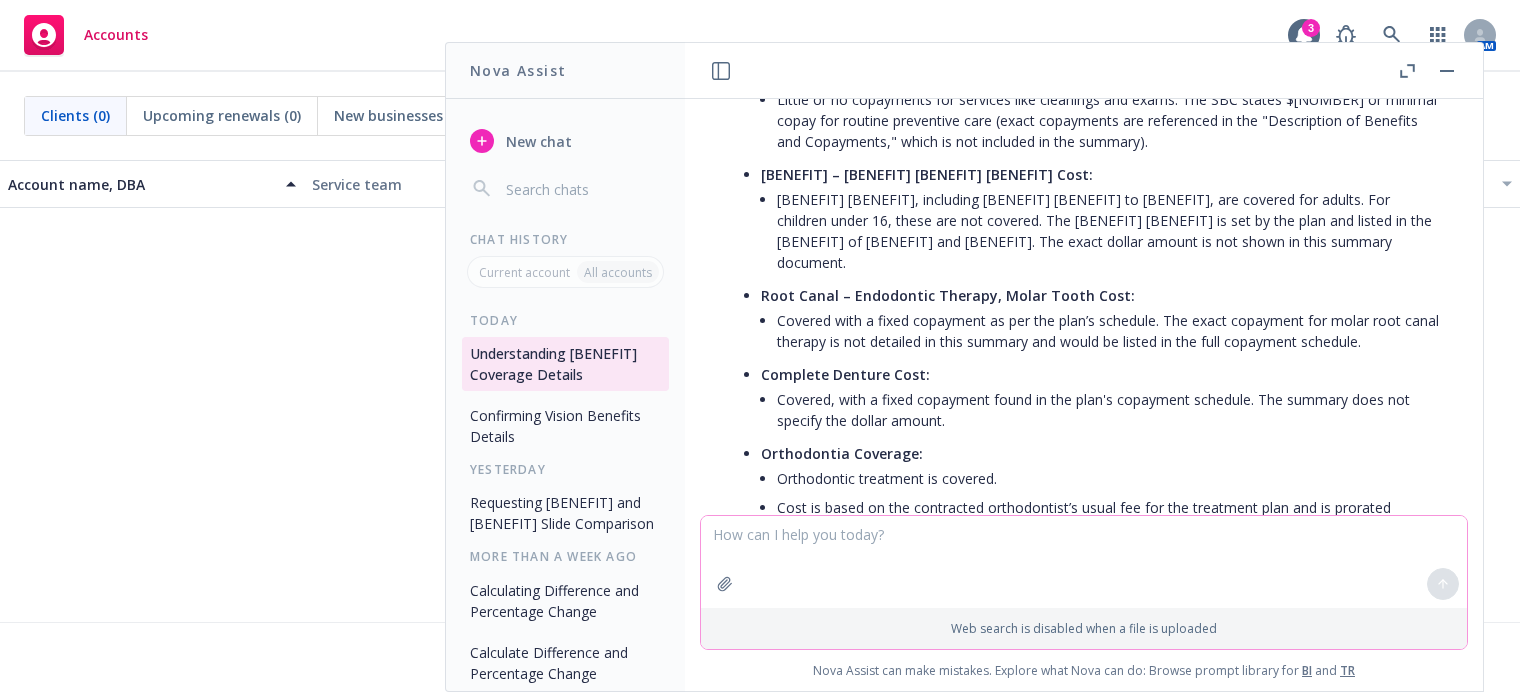 click at bounding box center (1084, 562) 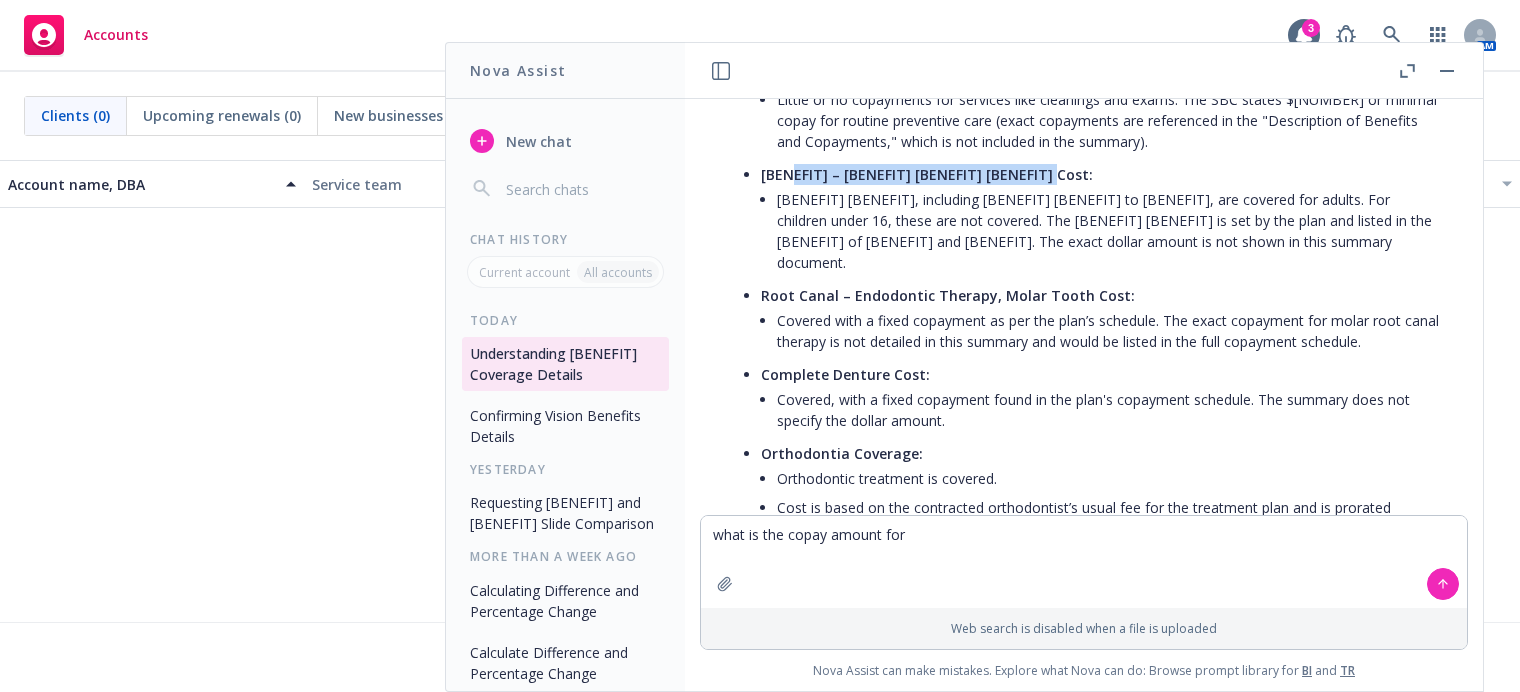 drag, startPoint x: 1058, startPoint y: 174, endPoint x: 856, endPoint y: 186, distance: 202.35612 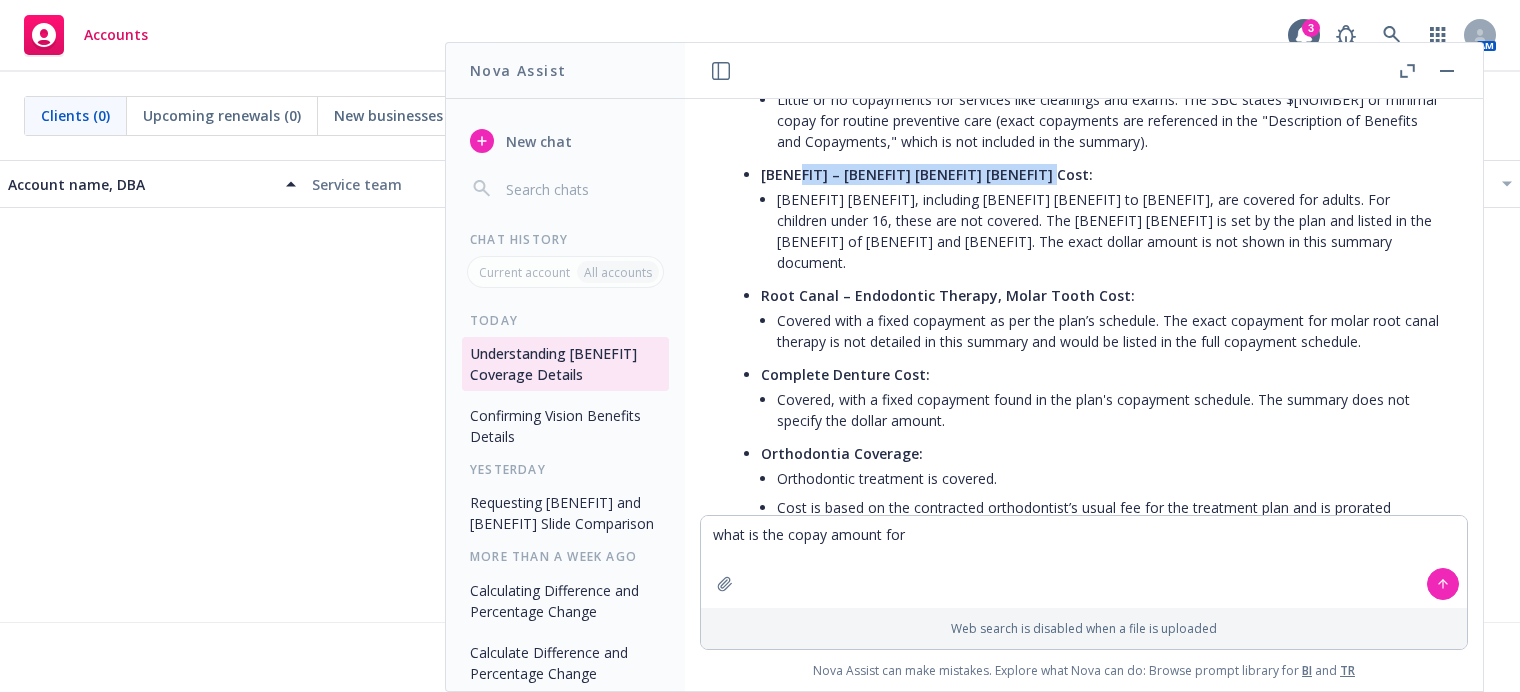 click on "[BENEFIT] – [BENEFIT] [BENEFIT] [BENEFIT] Cost:" at bounding box center [927, 174] 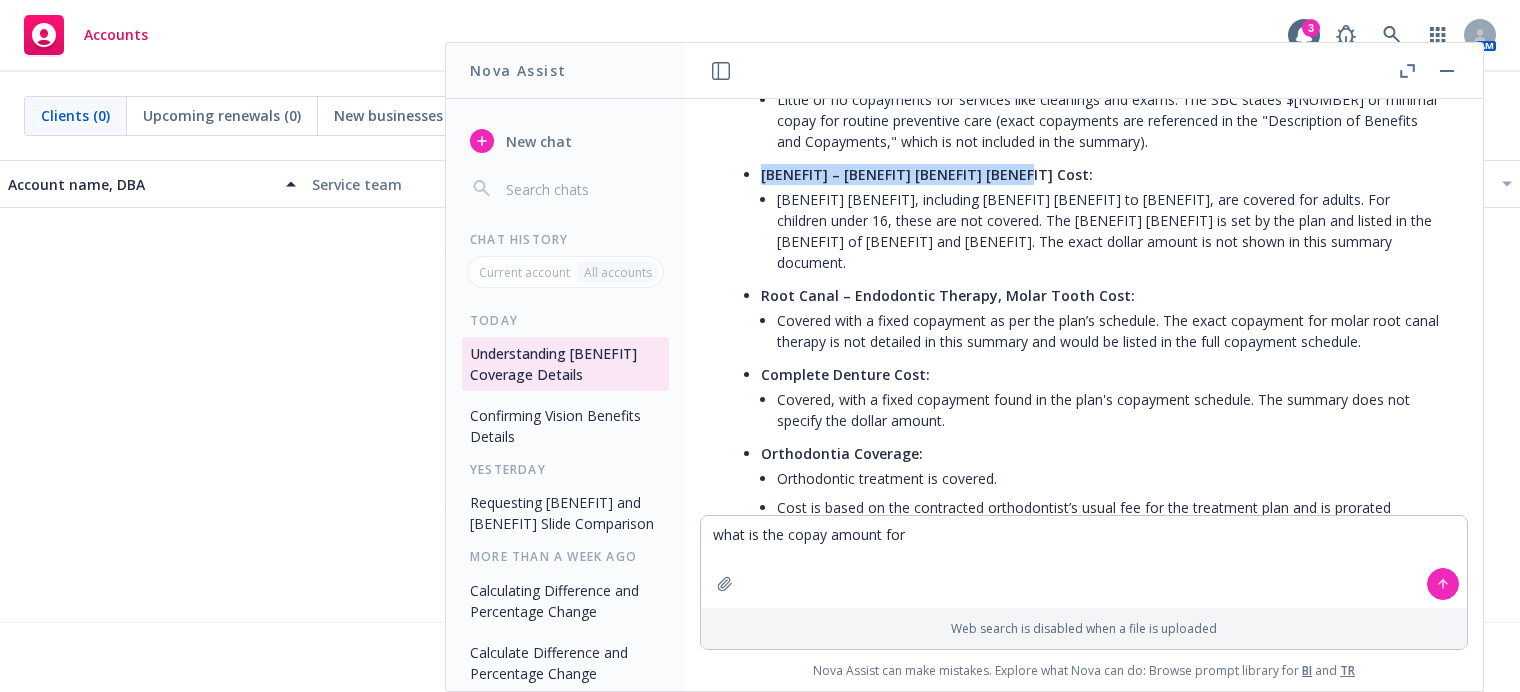 drag, startPoint x: 929, startPoint y: 178, endPoint x: 761, endPoint y: 182, distance: 168.0476 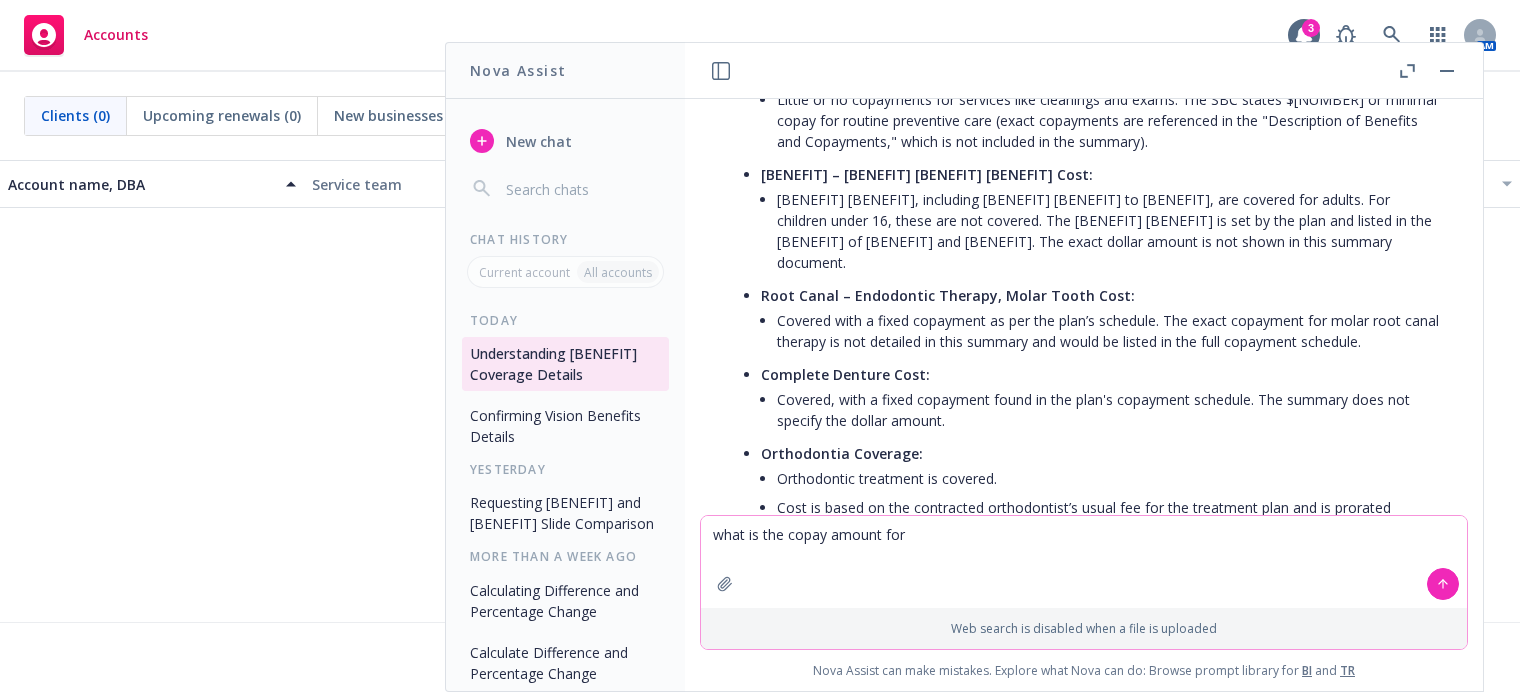 click on "what is the copay amount for" at bounding box center [1084, 562] 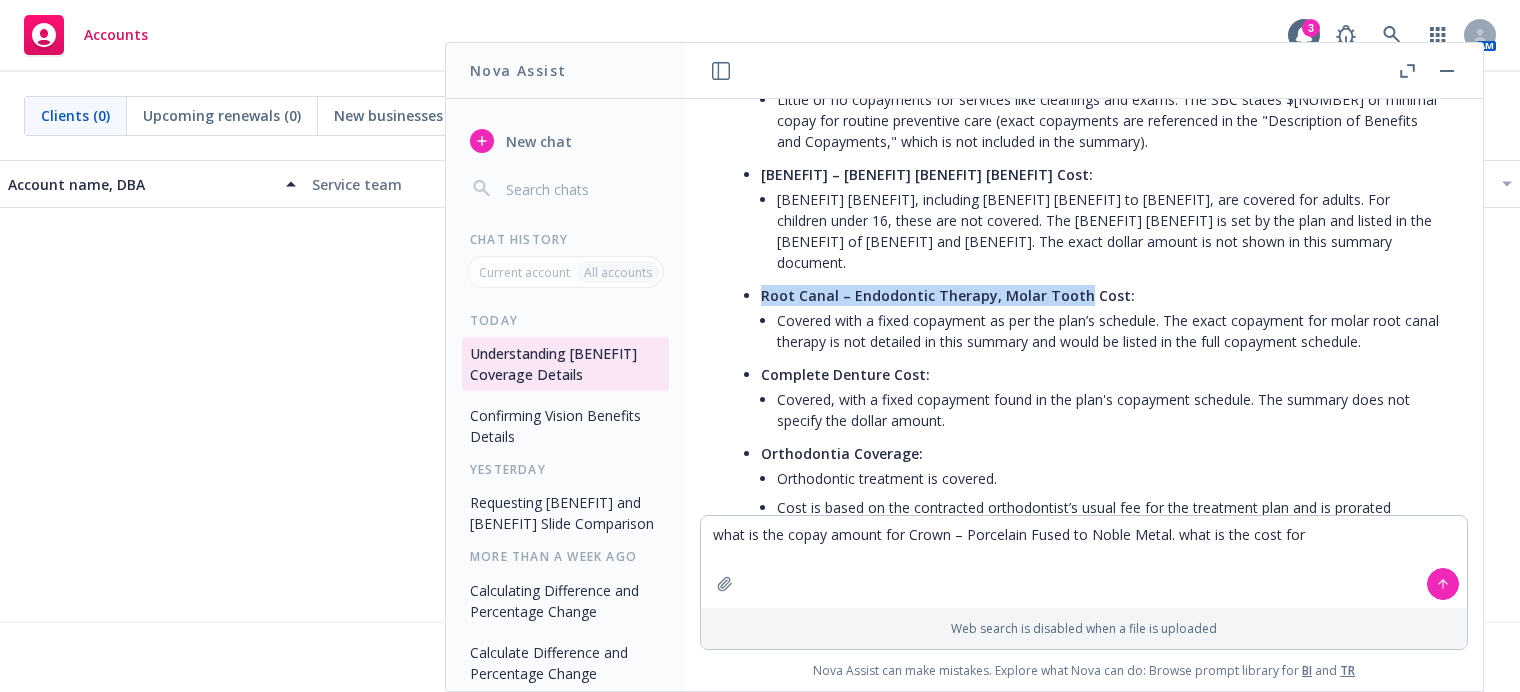 drag, startPoint x: 1071, startPoint y: 273, endPoint x: 757, endPoint y: 280, distance: 314.078 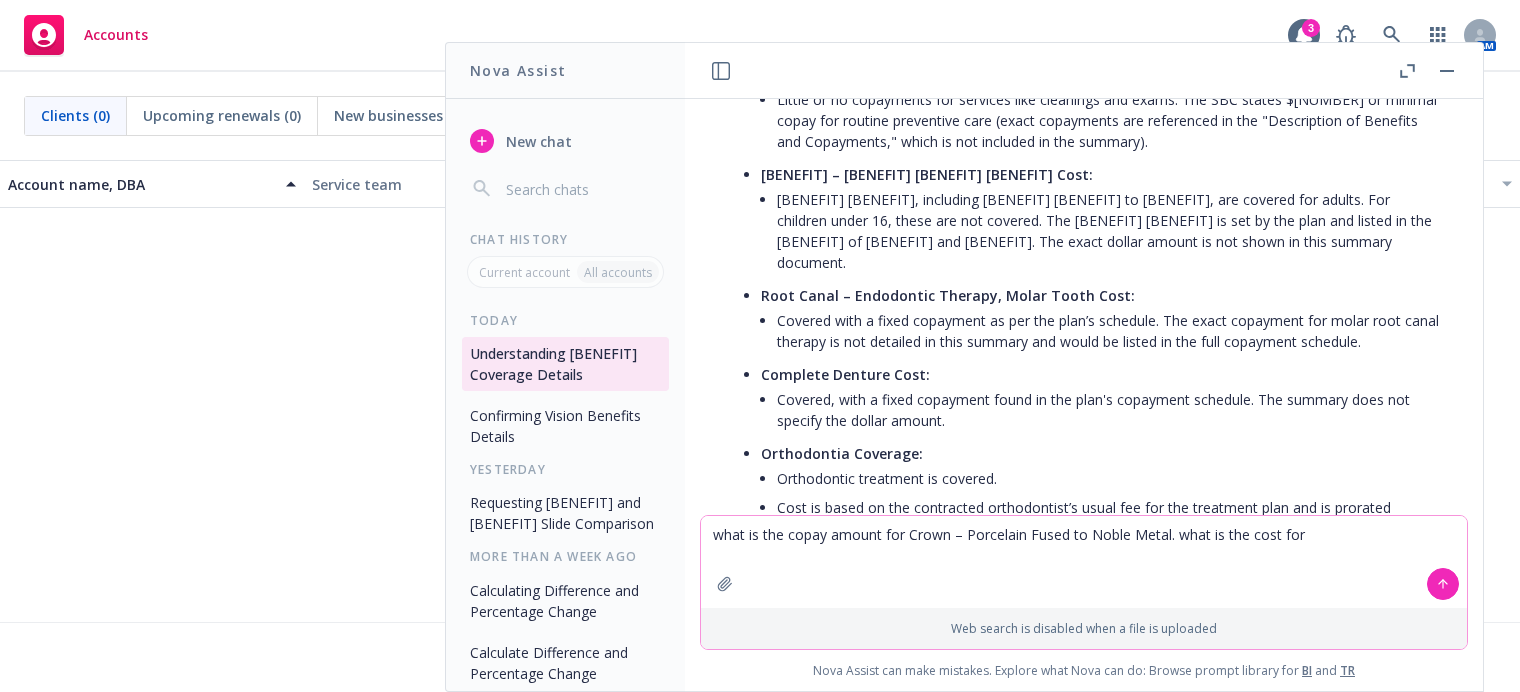 click on "what is the copay amount for Crown – Porcelain Fused to Noble Metal. what is the cost for" at bounding box center (1084, 562) 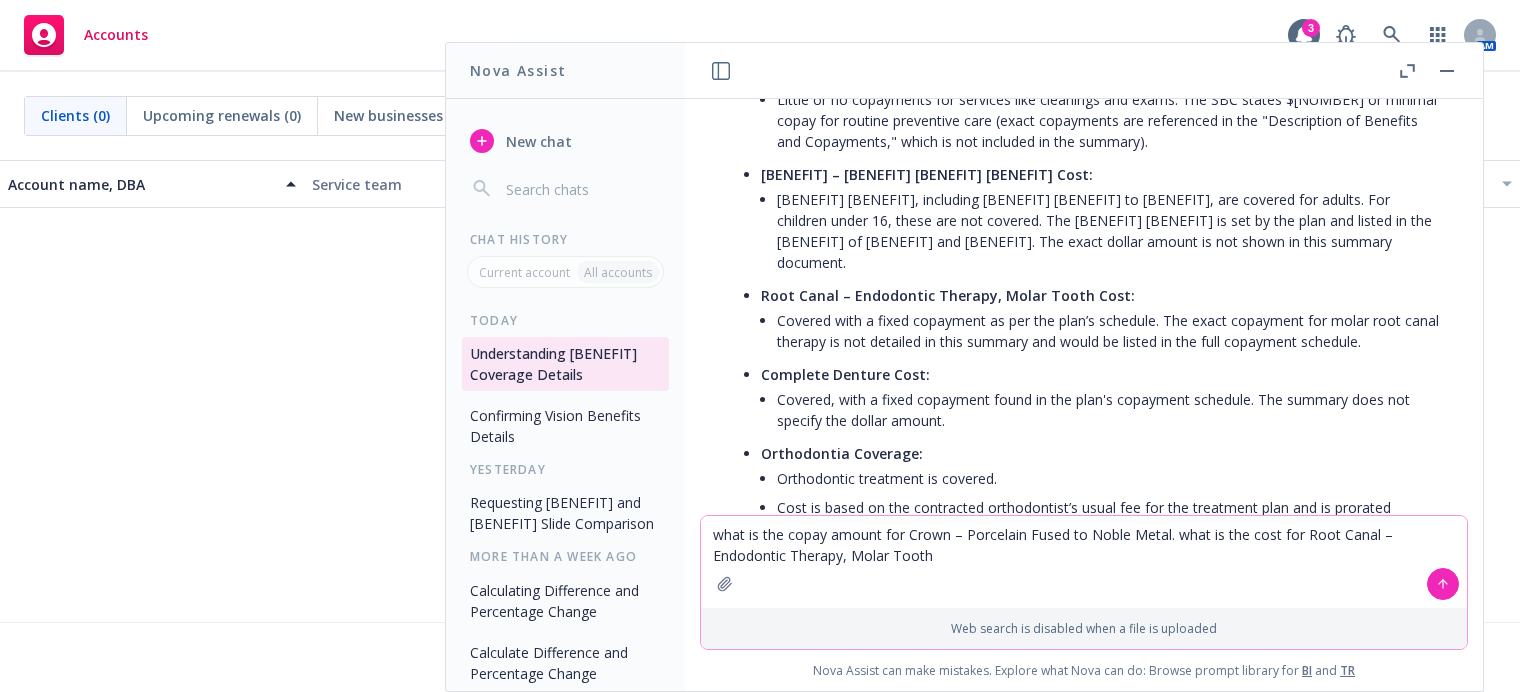 click on "what is the copay amount for Crown – Porcelain Fused to Noble Metal. what is the cost for Root Canal – Endodontic Therapy, Molar Tooth" at bounding box center (1084, 562) 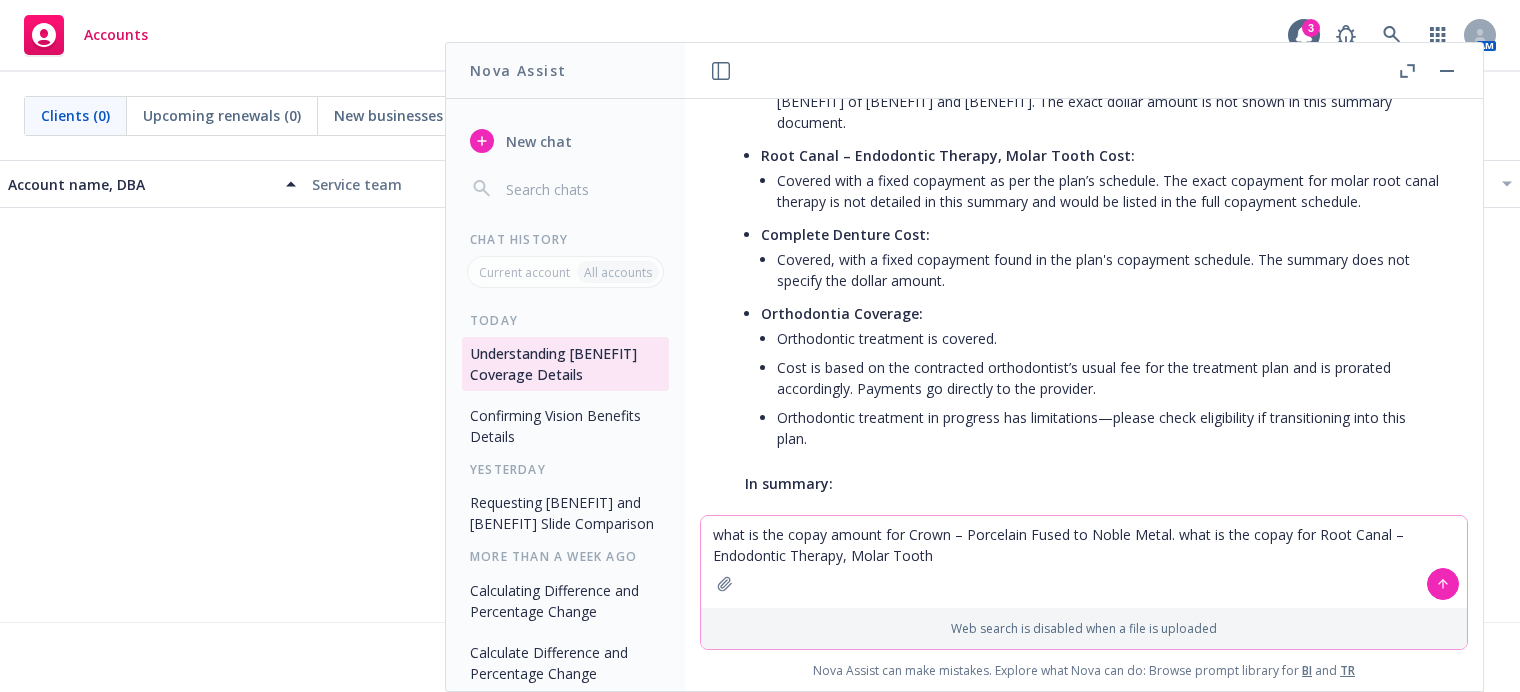 scroll, scrollTop: 1252, scrollLeft: 0, axis: vertical 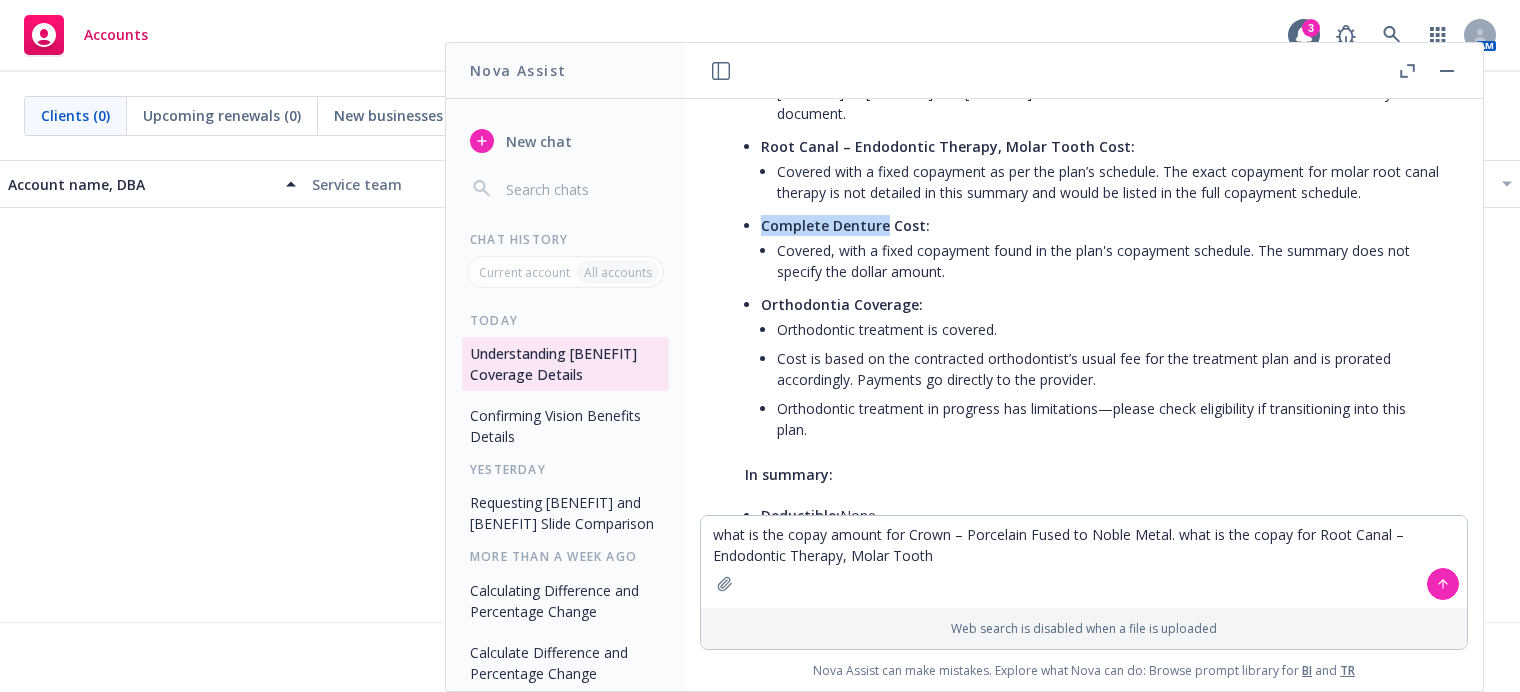 drag, startPoint x: 886, startPoint y: 204, endPoint x: 763, endPoint y: 207, distance: 123.03658 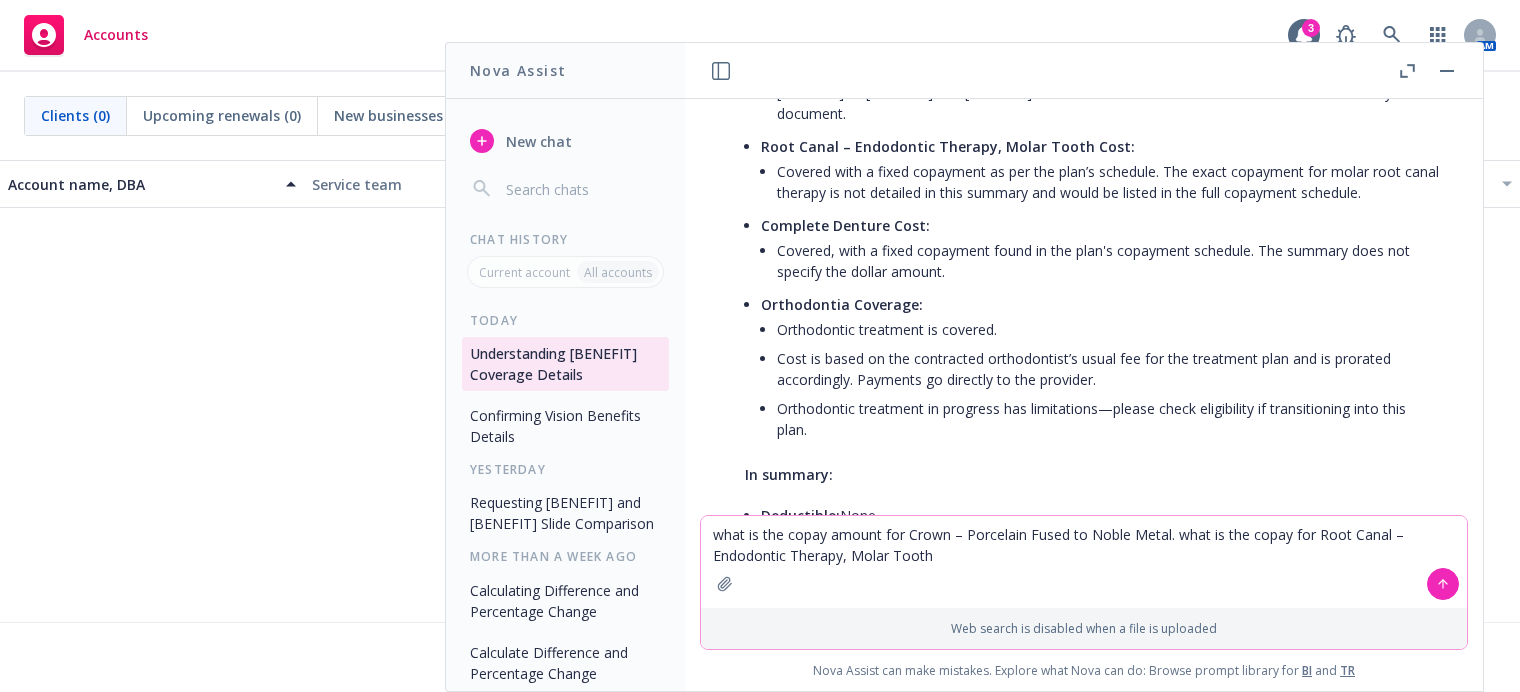 click on "what is the copay amount for Crown – Porcelain Fused to Noble Metal. what is the copay for Root Canal – Endodontic Therapy, Molar Tooth" at bounding box center (1084, 562) 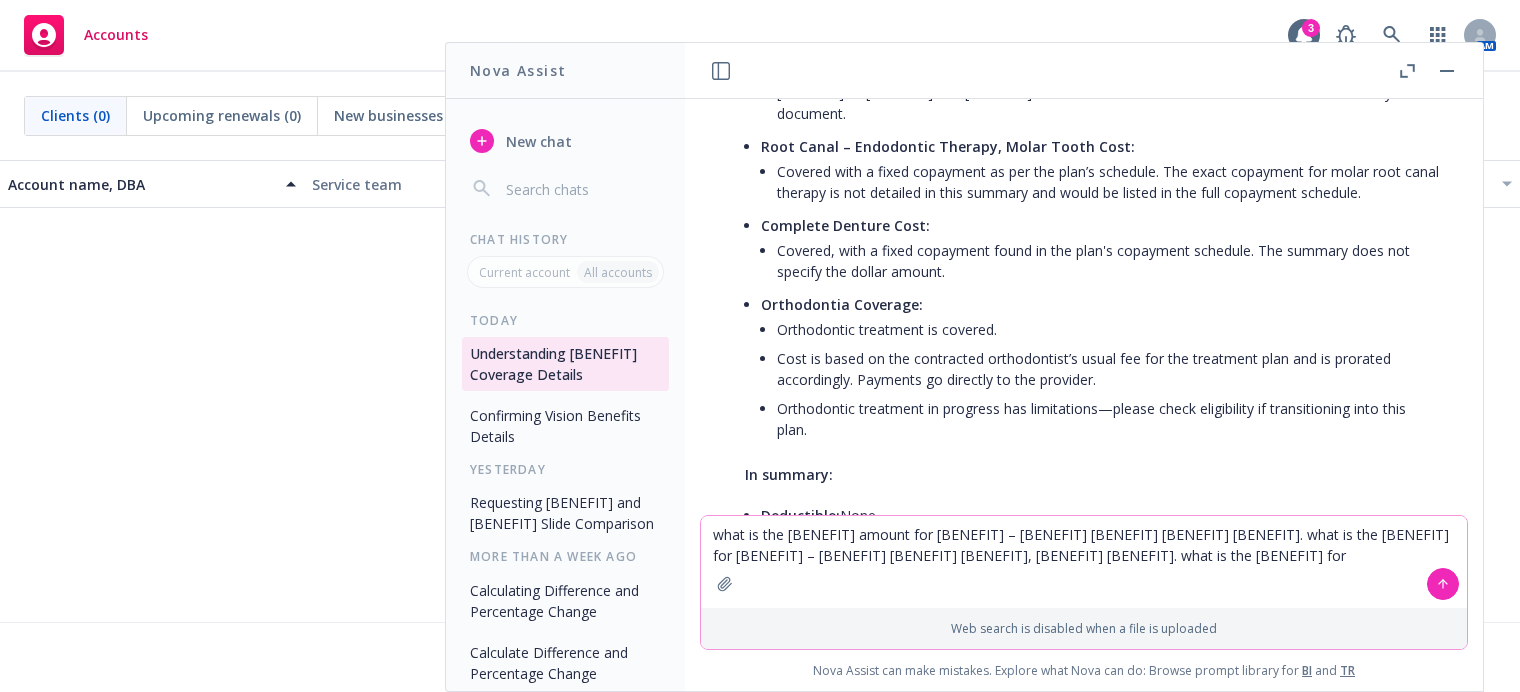 paste on "Complete Denture" 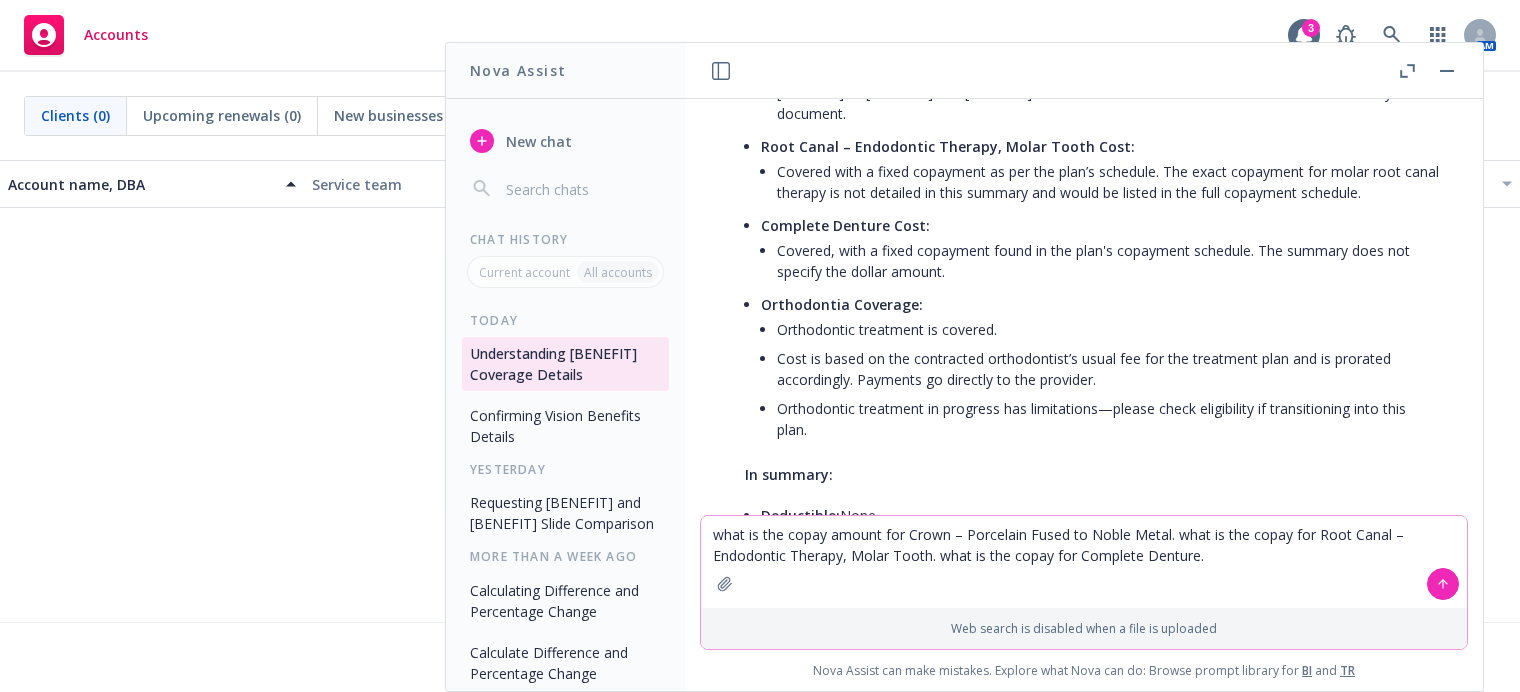 type on "what is the copay amount for Crown – Porcelain Fused to Noble Metal. what is the copay for Root Canal – Endodontic Therapy, Molar Tooth. what is the copay for Complete Denture." 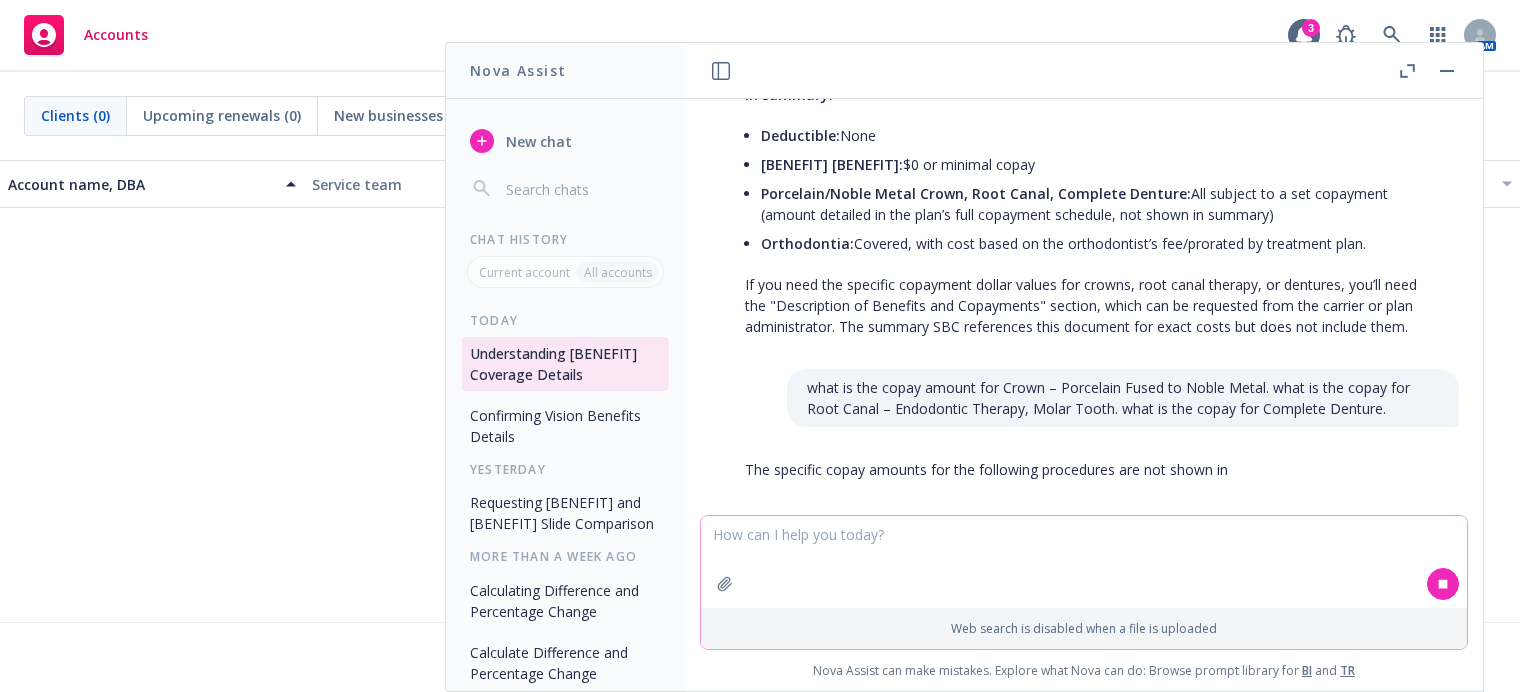 scroll, scrollTop: 1648, scrollLeft: 0, axis: vertical 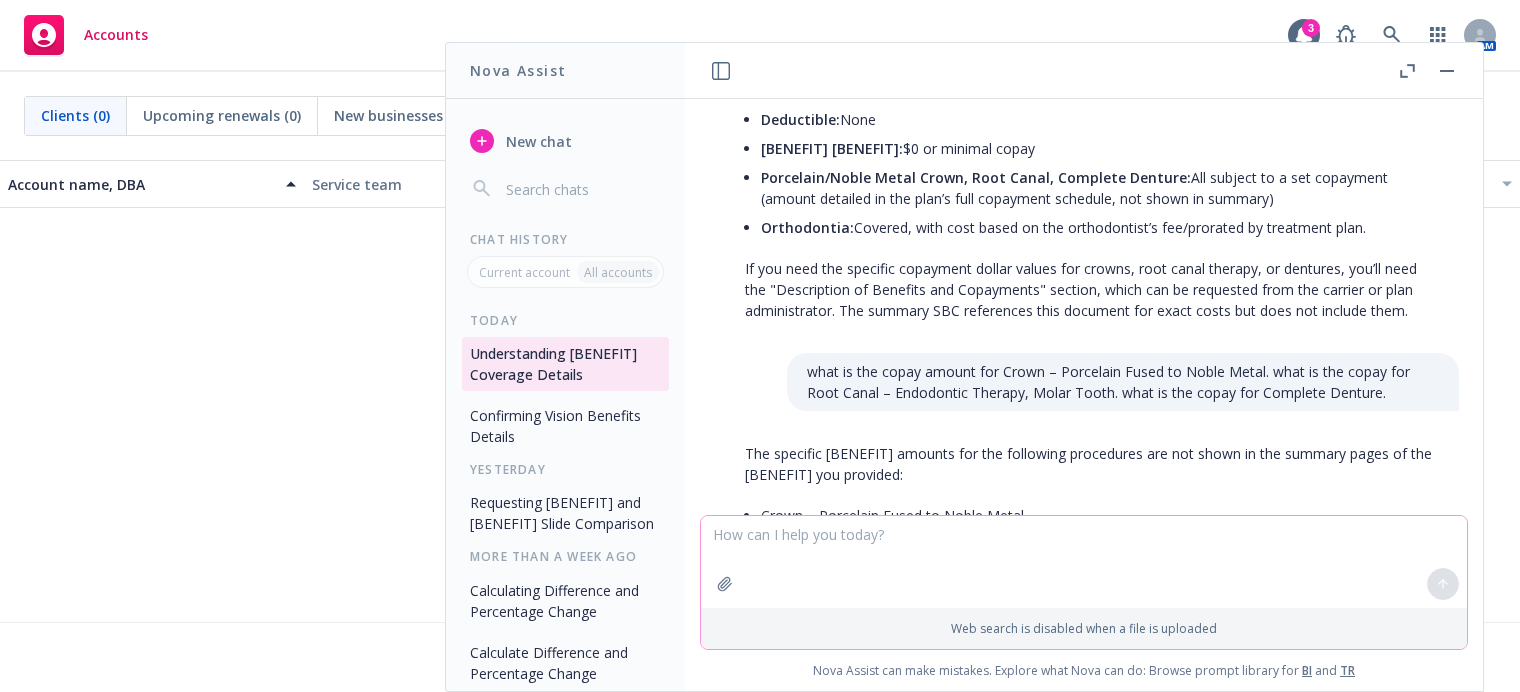 type 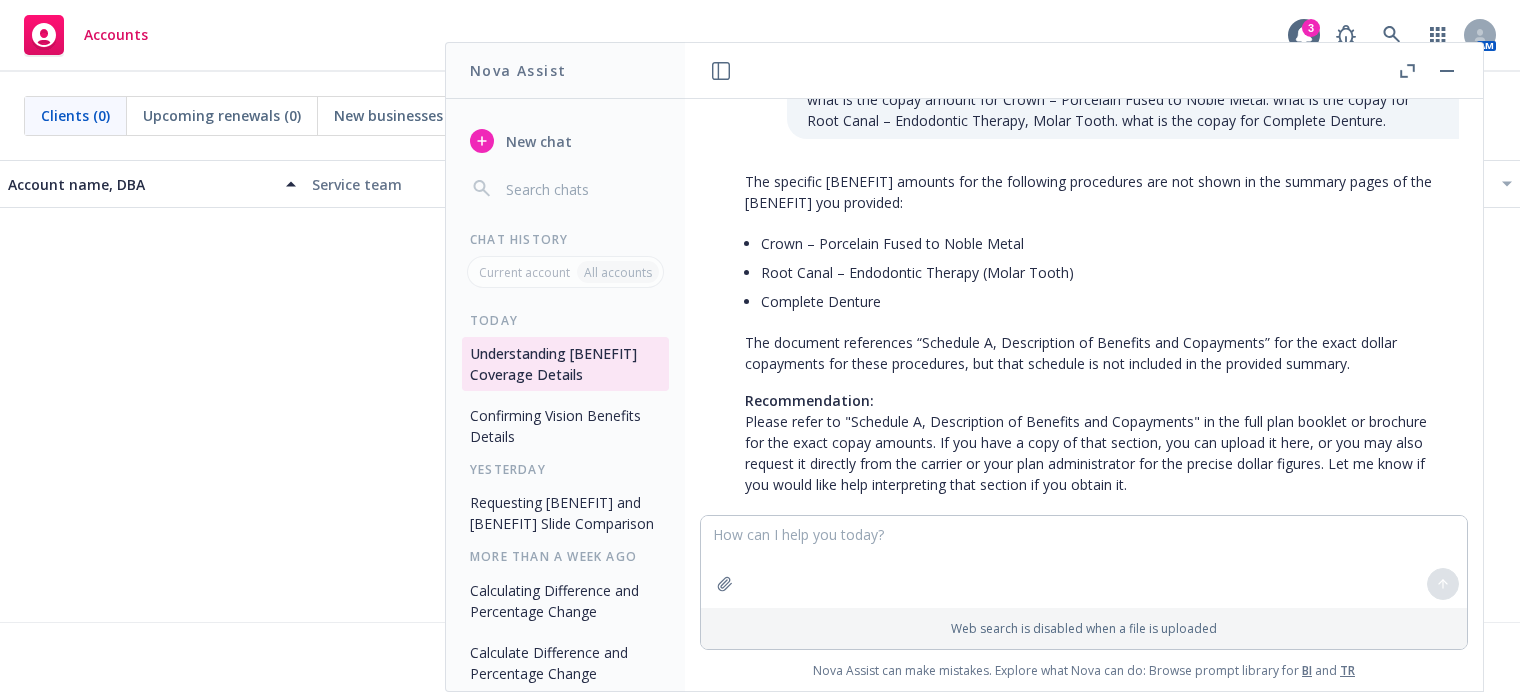 scroll, scrollTop: 1935, scrollLeft: 0, axis: vertical 